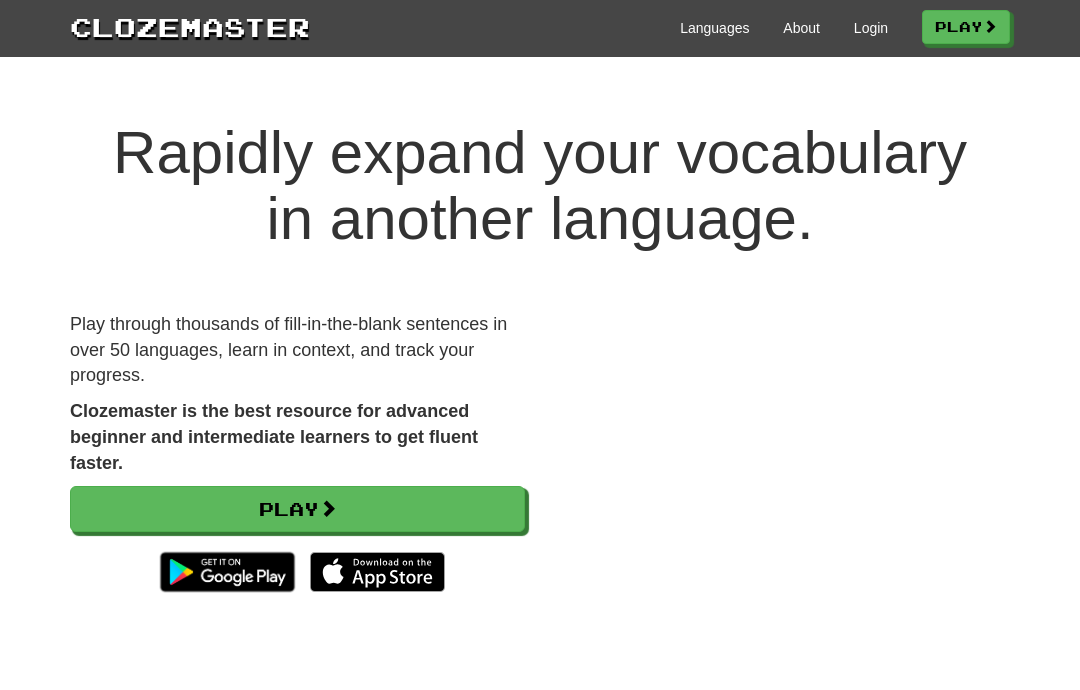 scroll, scrollTop: 0, scrollLeft: 0, axis: both 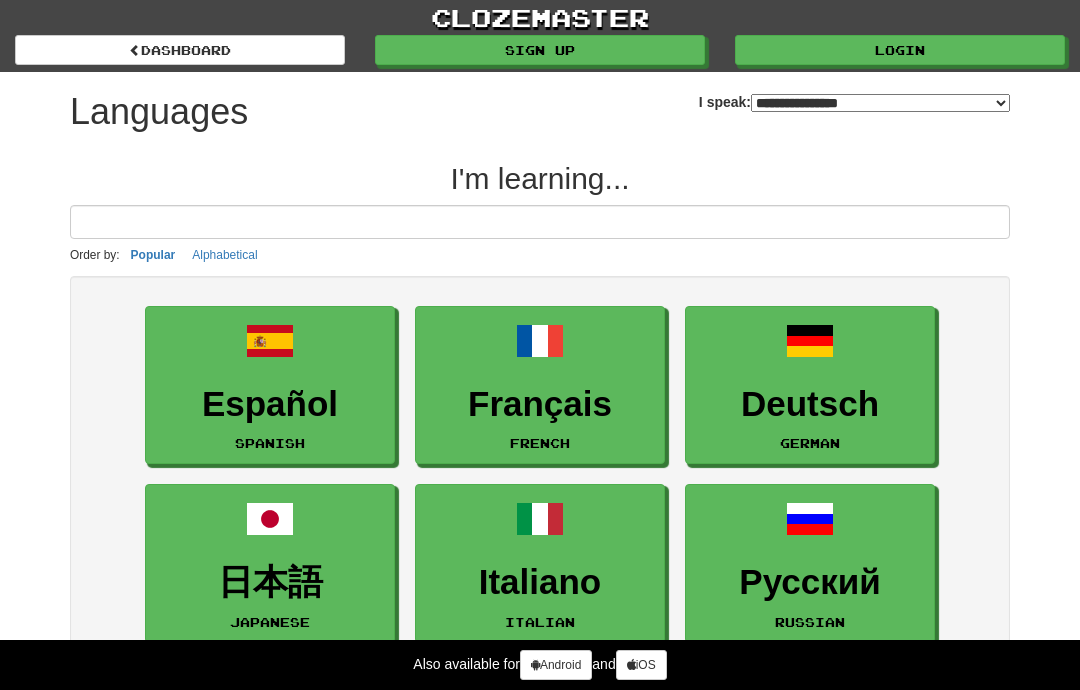 select on "*******" 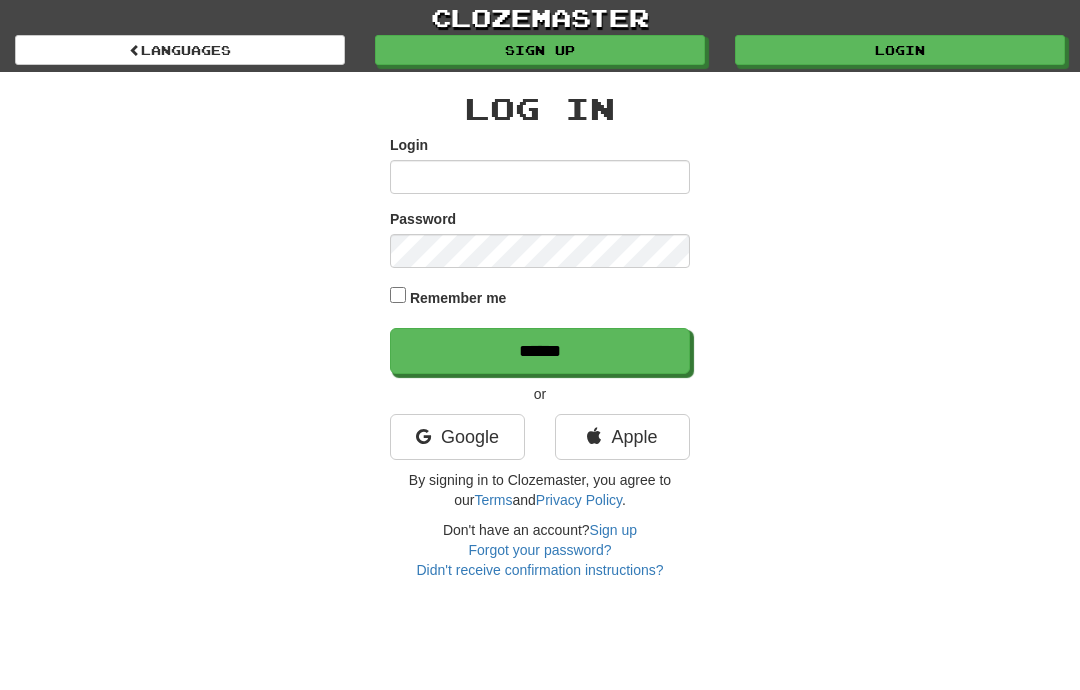 scroll, scrollTop: 0, scrollLeft: 0, axis: both 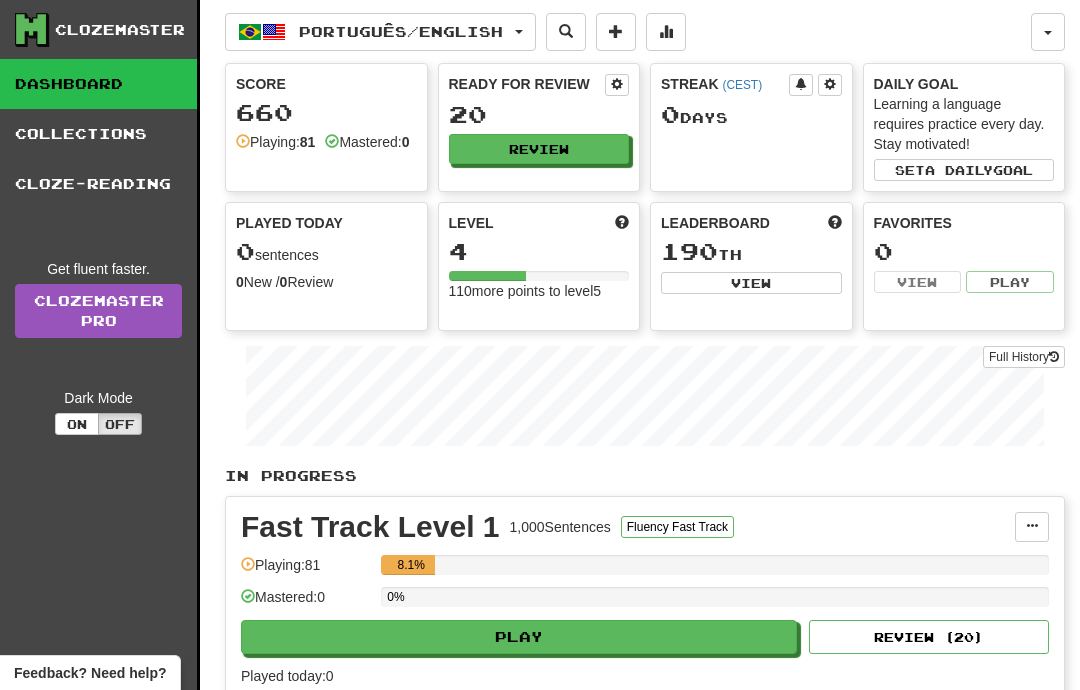 click on "Play" at bounding box center (519, 637) 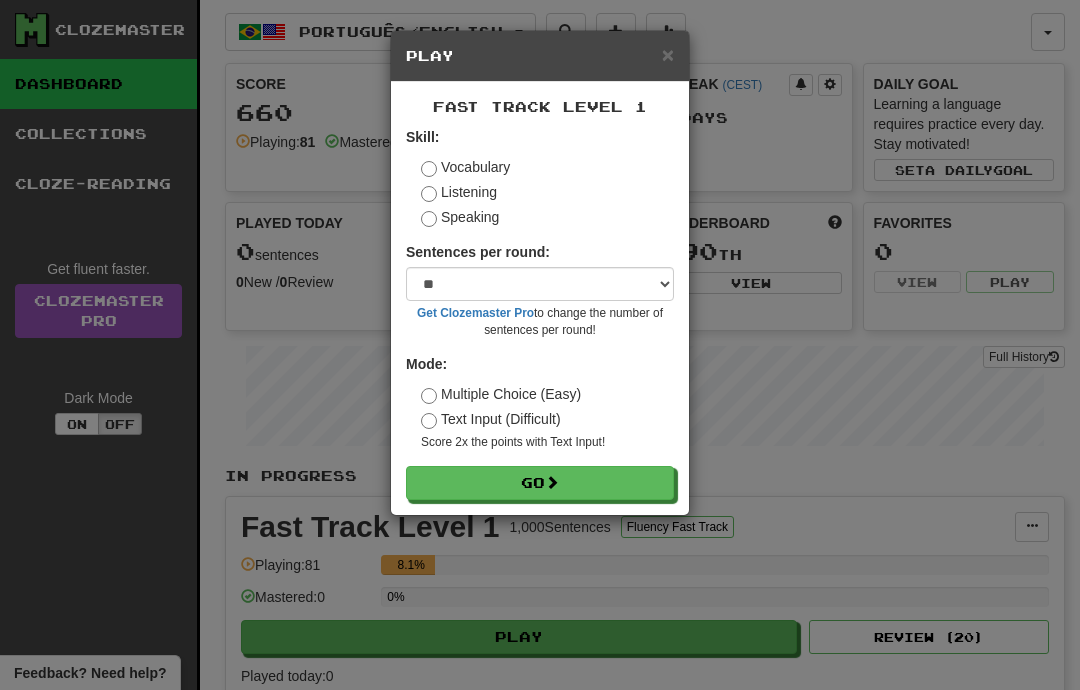 click on "Go" at bounding box center [540, 483] 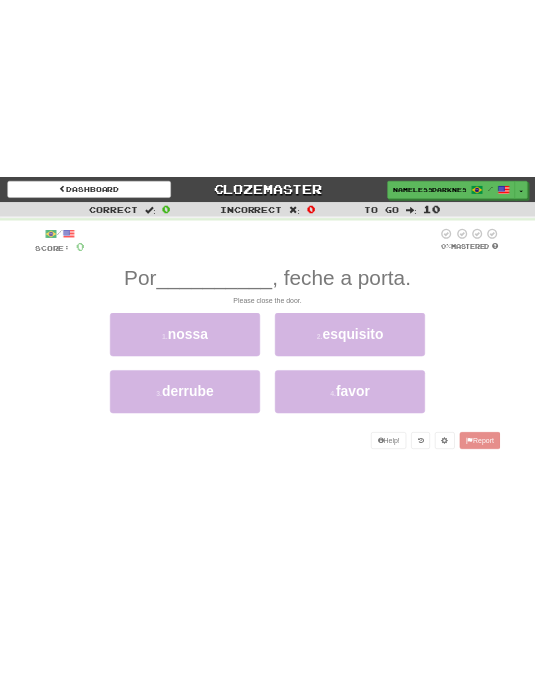 scroll, scrollTop: 0, scrollLeft: 0, axis: both 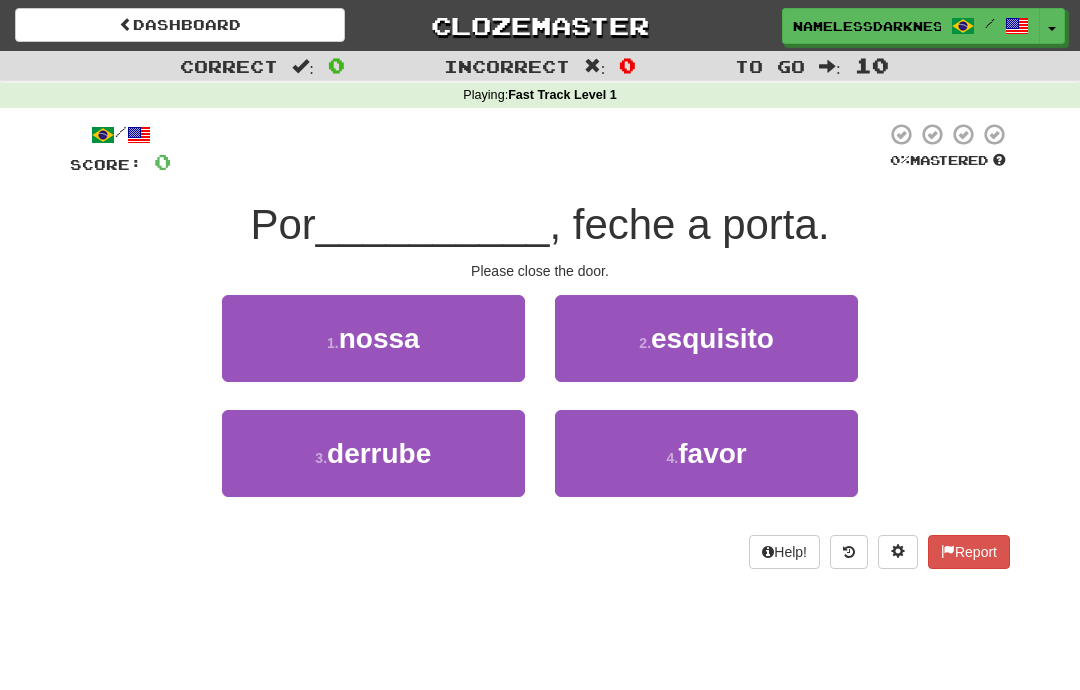 click on "favor" at bounding box center (712, 453) 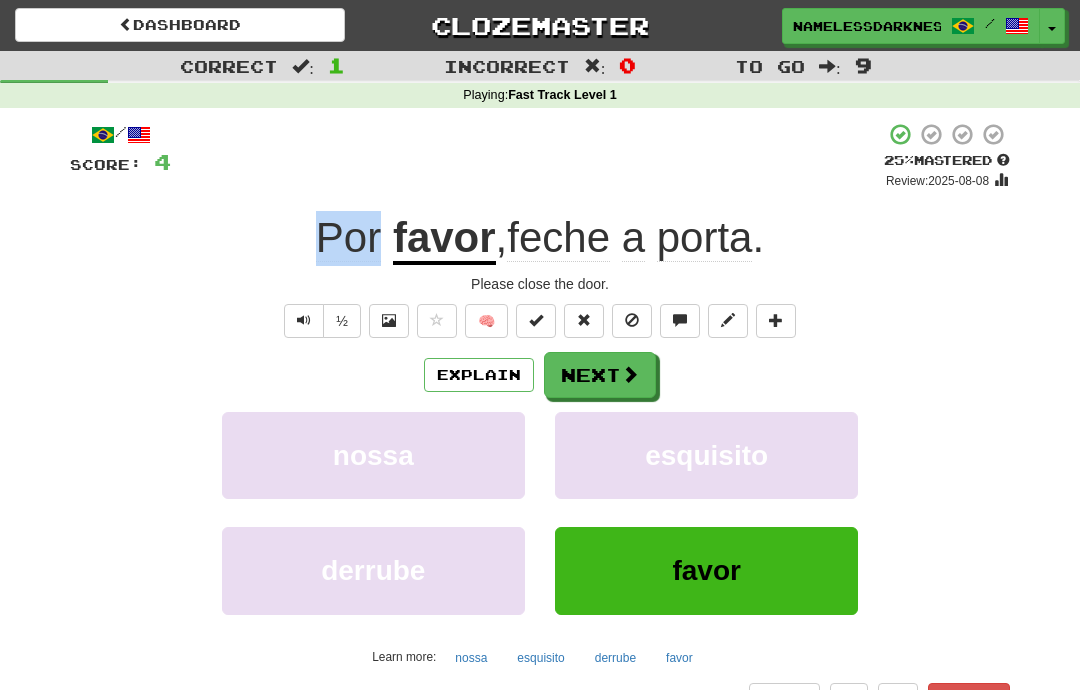 click on "/ Score: 4 + 4 25 % Mastered Review: [DATE] Por favor, feche a porta. Please close the door. ½ 🧠 Explain Next nossa esquisito derrube favor Learn more: nossa esquisito derrube favor Help! Report" at bounding box center (540, 419) 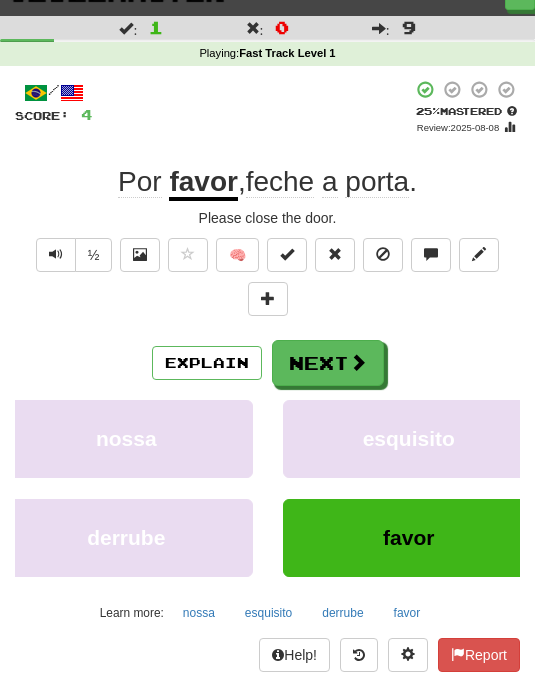 scroll, scrollTop: 28, scrollLeft: 0, axis: vertical 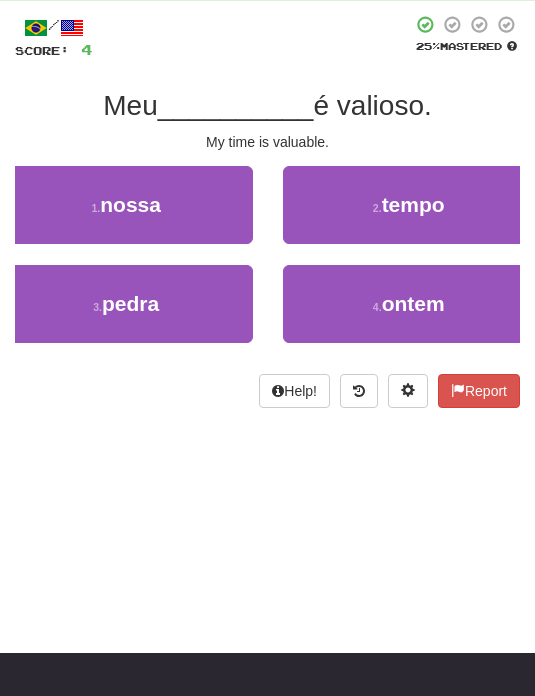 click on "tempo" at bounding box center (413, 205) 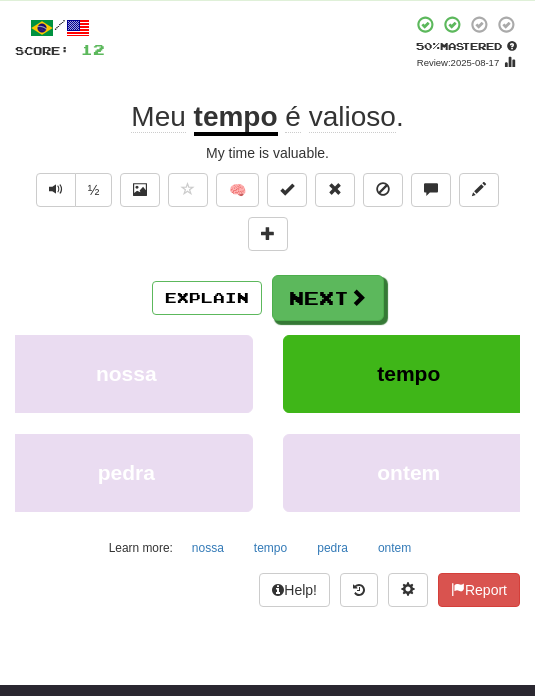 click on "Next" at bounding box center (328, 298) 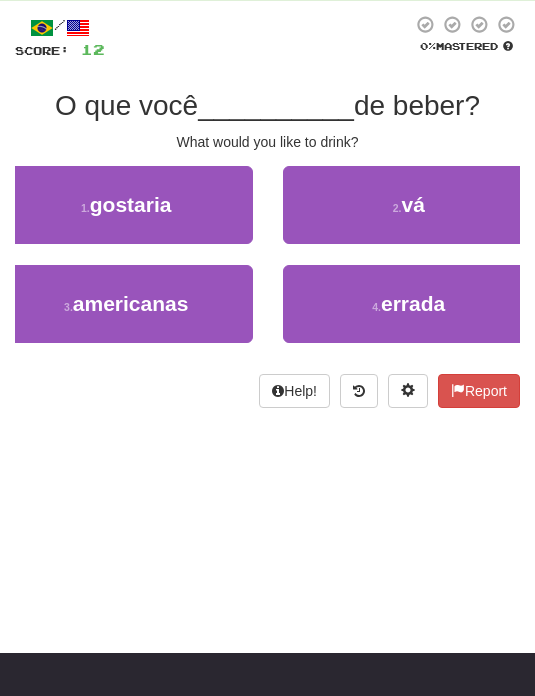 click on "1 .  gostaria" at bounding box center [126, 205] 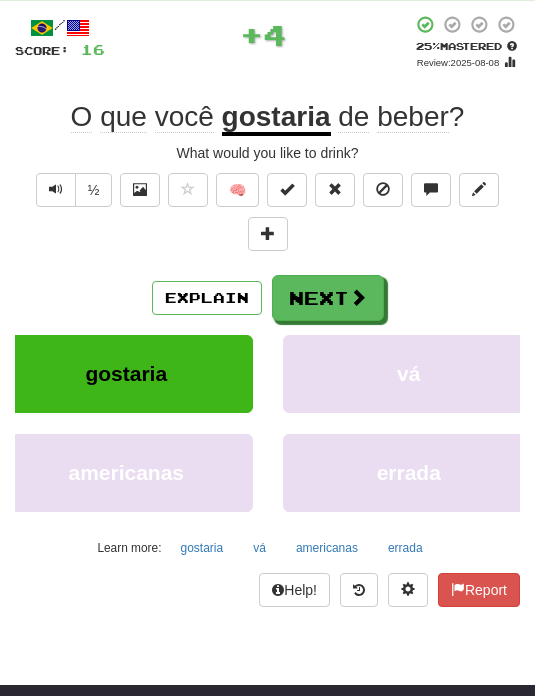click on "Explain" at bounding box center (207, 298) 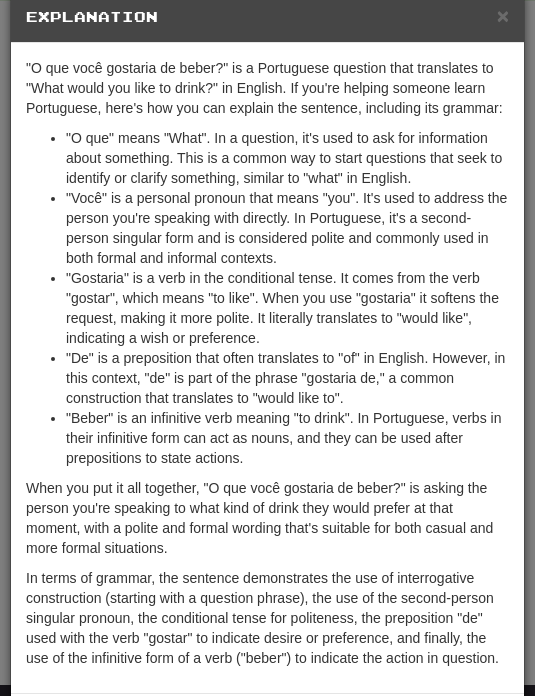 scroll, scrollTop: 18, scrollLeft: 0, axis: vertical 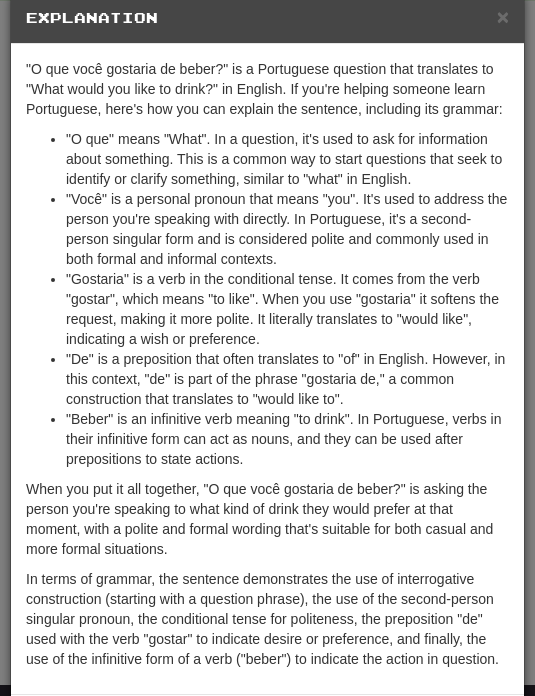 click on "×" at bounding box center (503, 16) 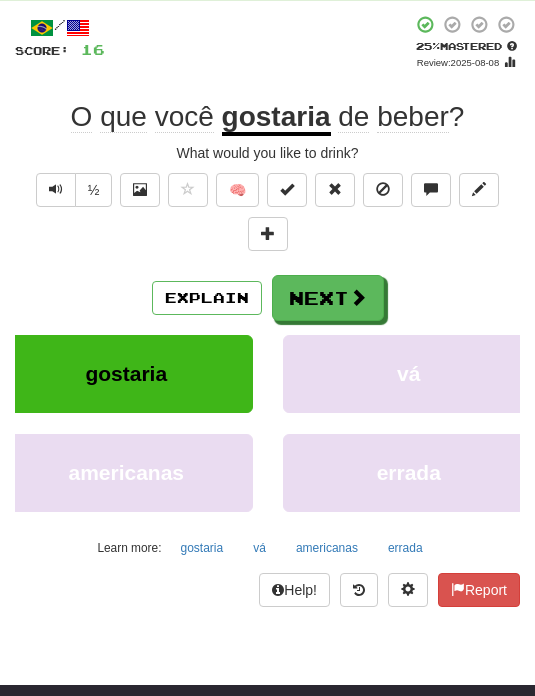 click at bounding box center (358, 297) 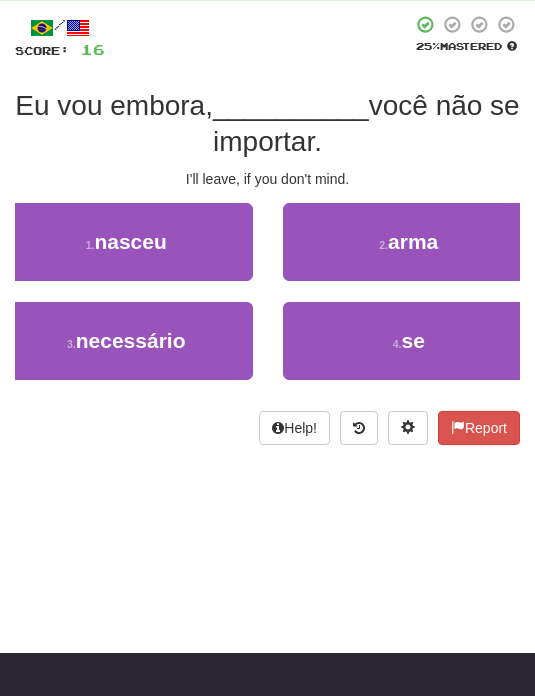 click on "4 .  se" at bounding box center (409, 341) 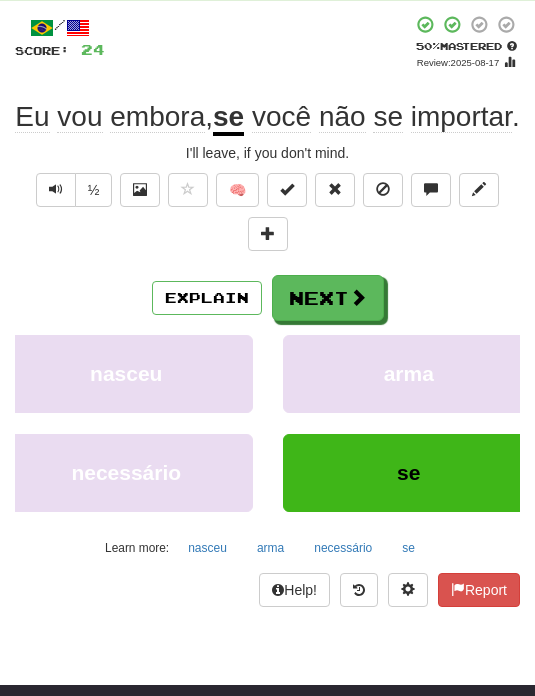 click at bounding box center [358, 297] 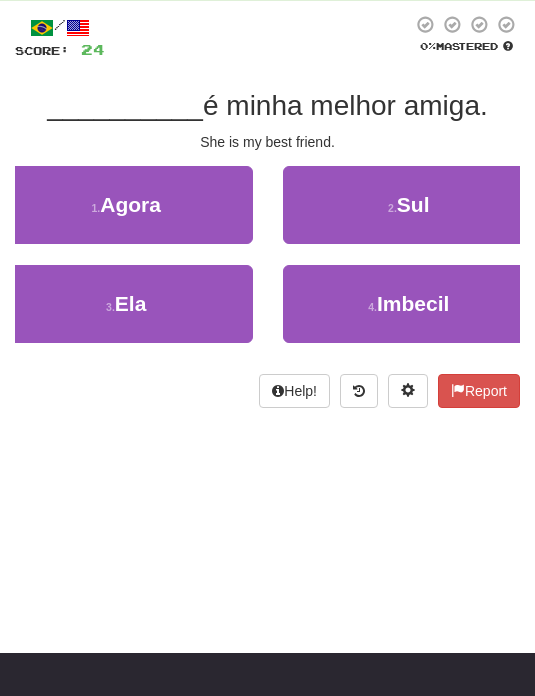 click on "3 .  Ela" at bounding box center (126, 304) 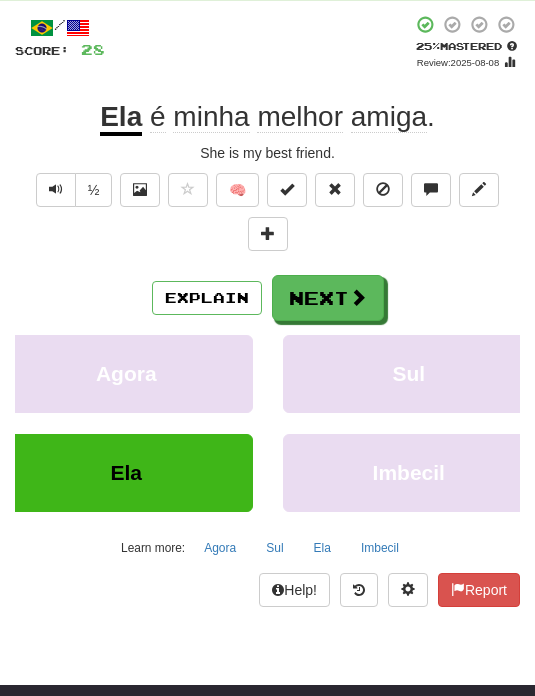 click on "Next" at bounding box center [328, 298] 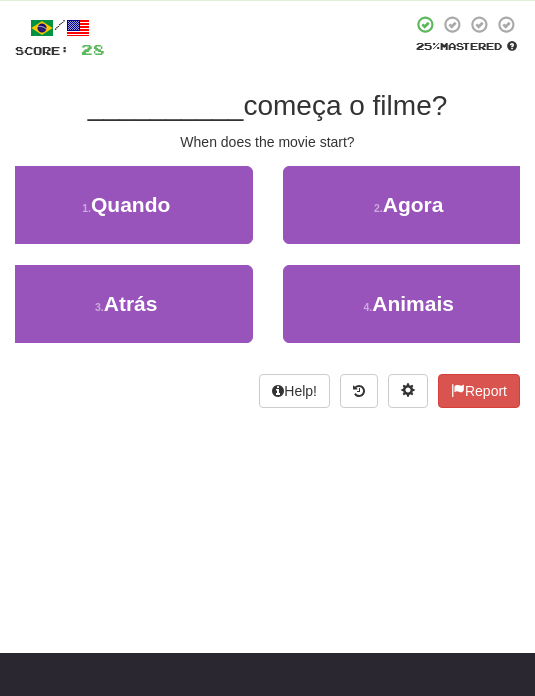 click on "1 .  Quando" at bounding box center [126, 205] 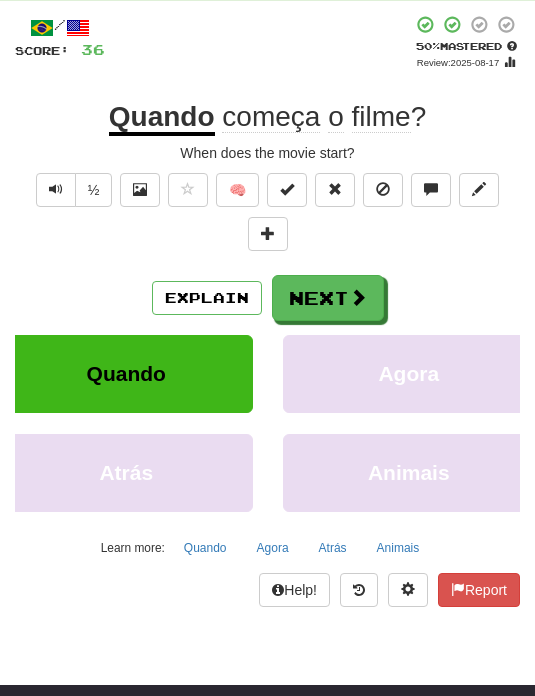 click on "Next" at bounding box center [328, 298] 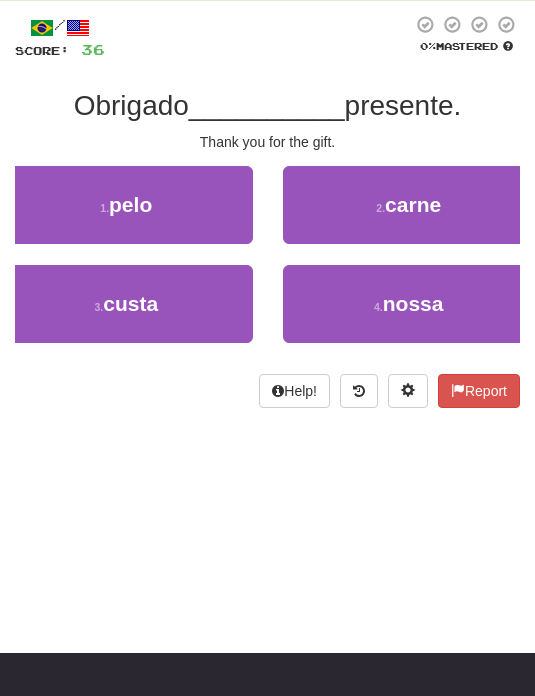 click on "1 .  pelo" at bounding box center [126, 205] 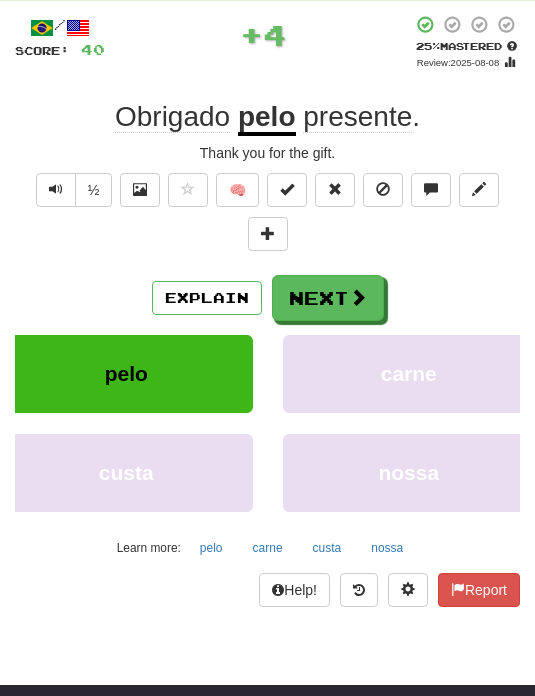 click on "Explain" at bounding box center (207, 298) 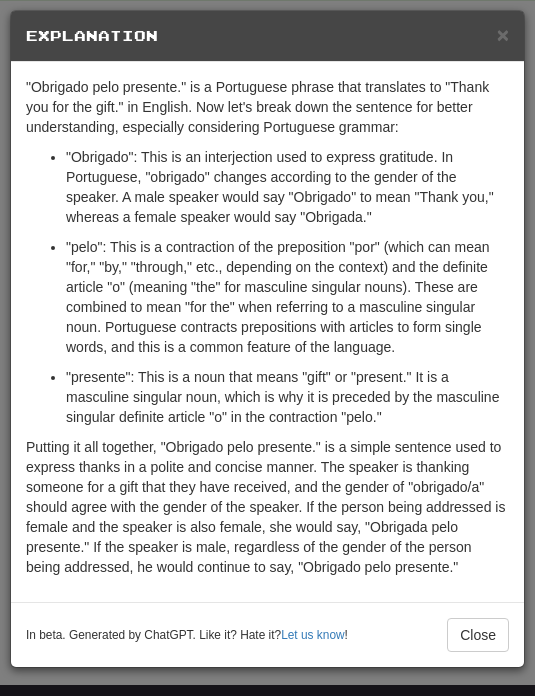 click on "×" at bounding box center (503, 34) 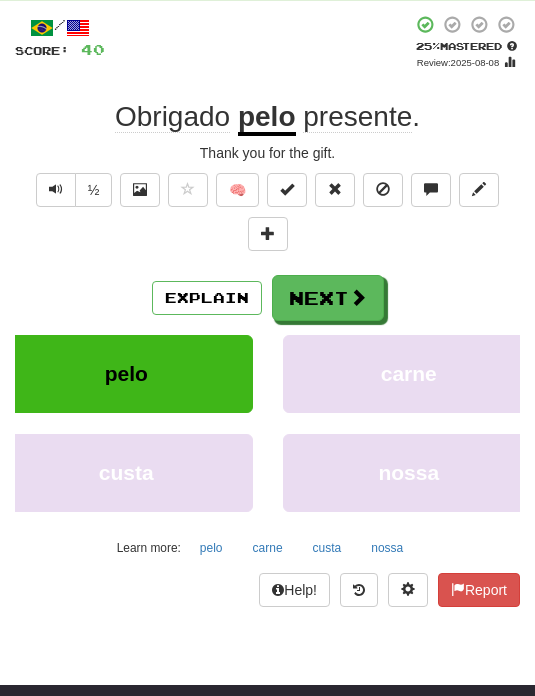 click on "Next" at bounding box center [328, 298] 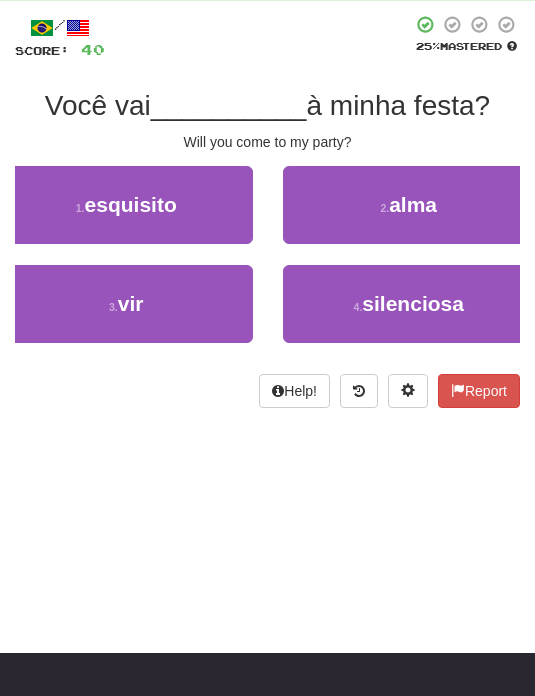 click on "3 .  vir" at bounding box center [126, 304] 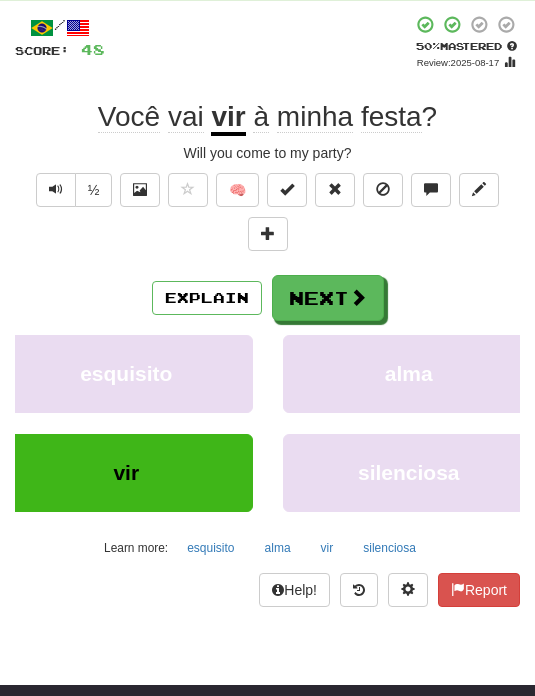click on "Explain" at bounding box center [207, 298] 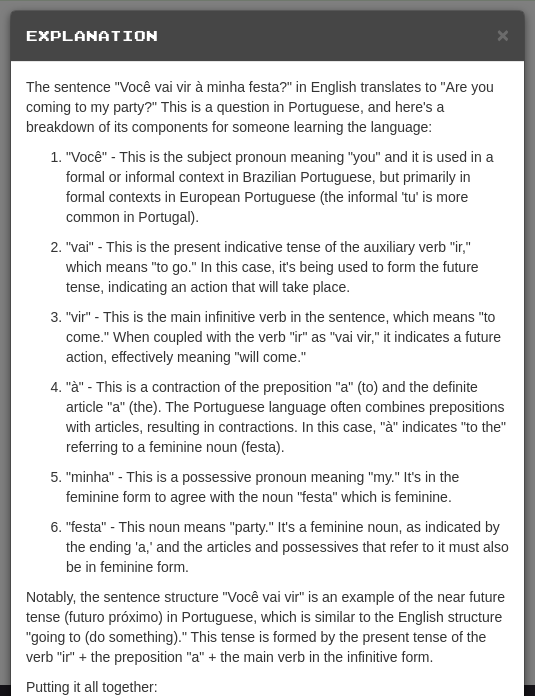 scroll, scrollTop: 0, scrollLeft: 0, axis: both 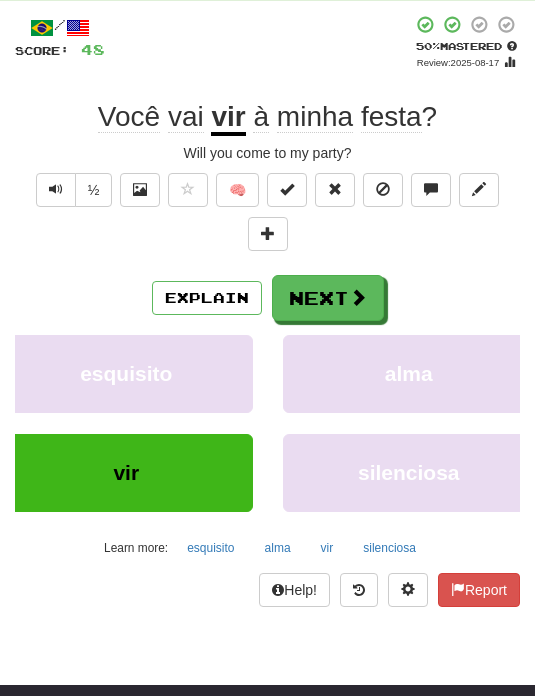 click at bounding box center [358, 297] 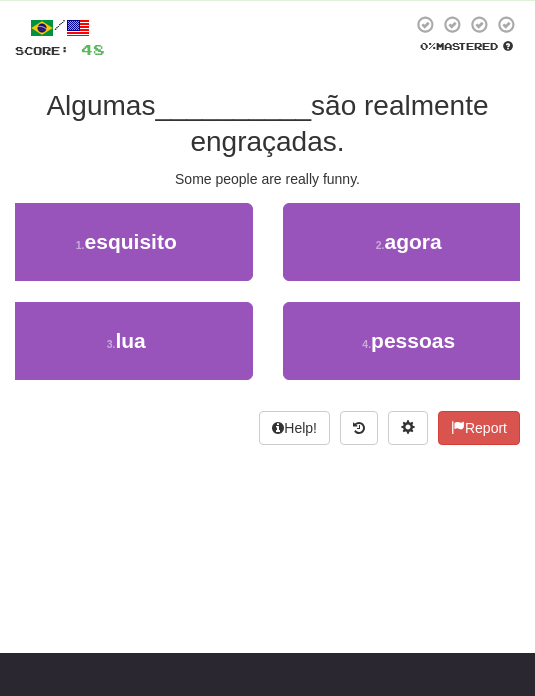 click on "4 .  pessoas" at bounding box center (409, 341) 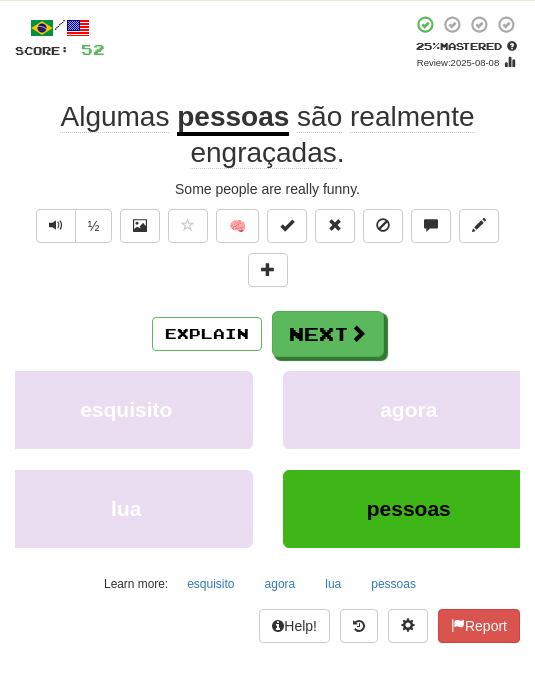 click at bounding box center [56, 226] 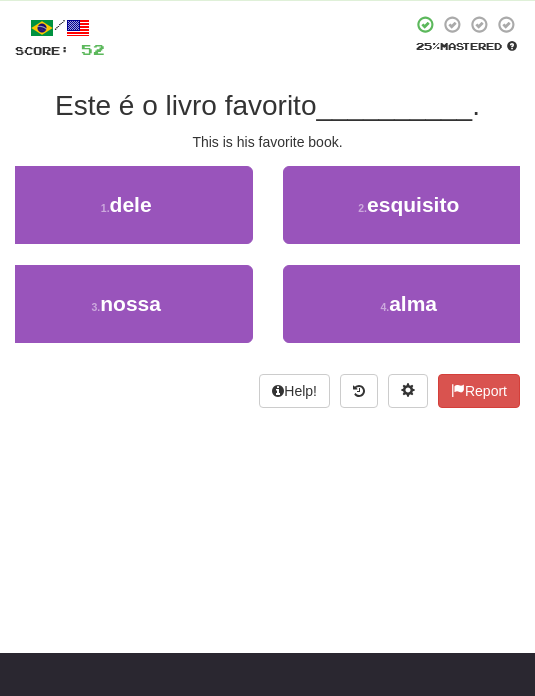 click on "1 .  dele" at bounding box center [126, 205] 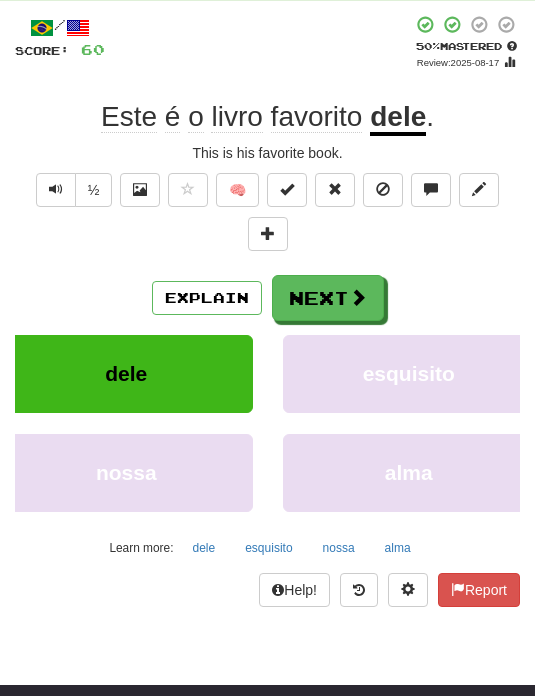 click on "Next" at bounding box center (328, 298) 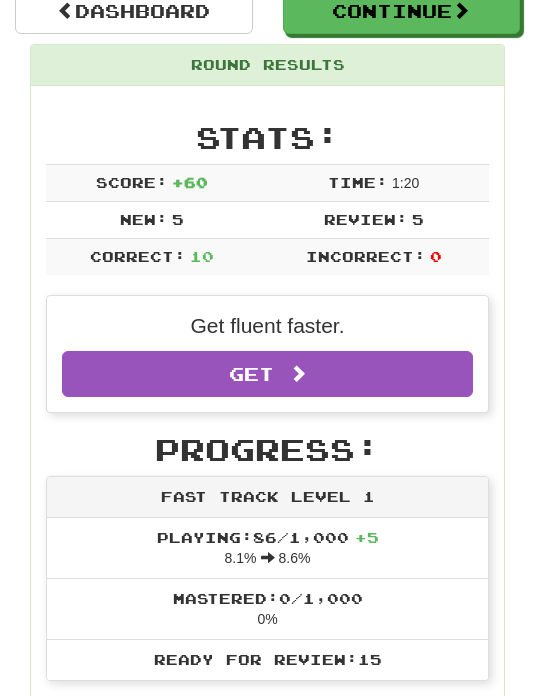 scroll, scrollTop: 199, scrollLeft: 0, axis: vertical 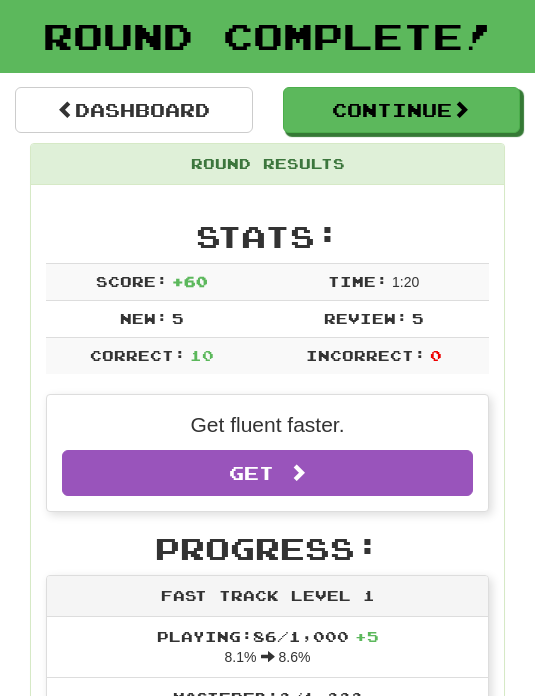 click at bounding box center (461, 110) 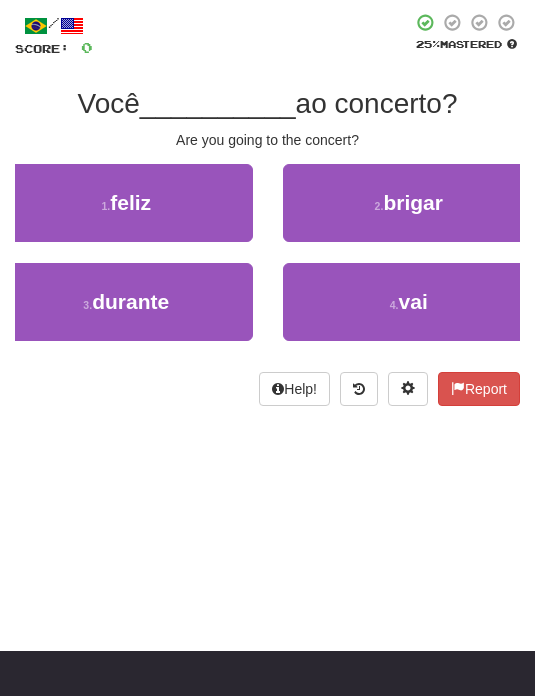 click on "4 .  vai" at bounding box center [409, 302] 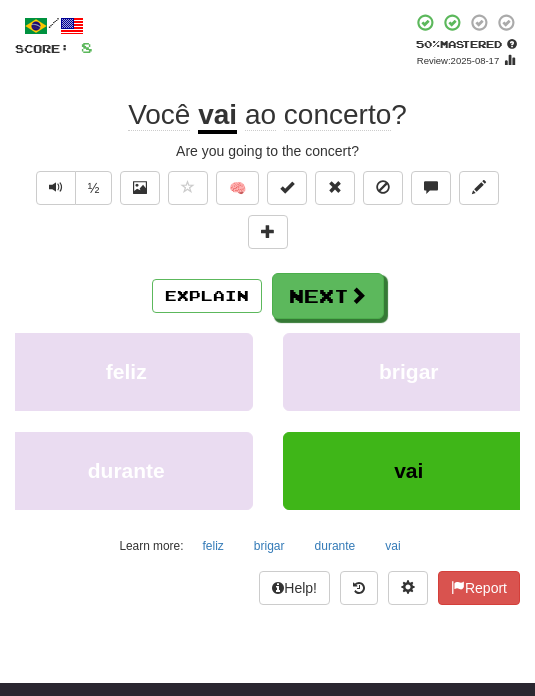 click on "Next" at bounding box center (328, 296) 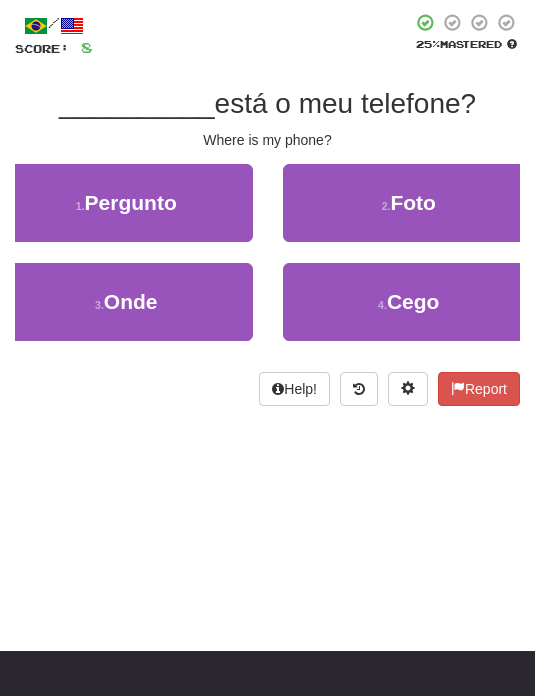 click on "3 .  Onde" at bounding box center [126, 302] 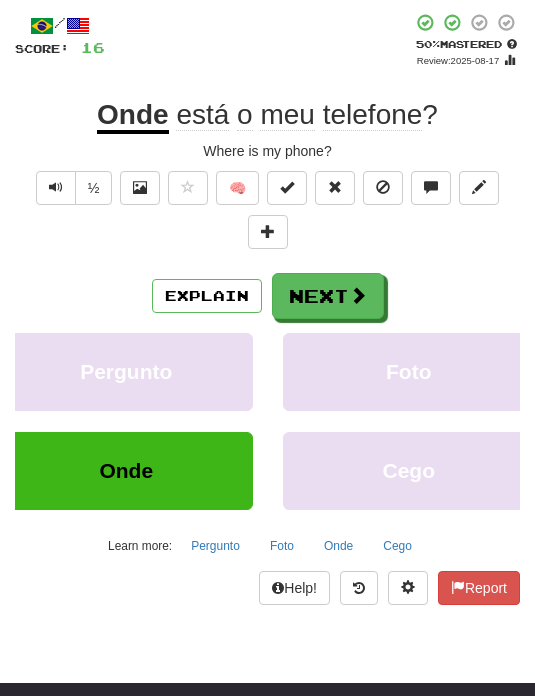 click at bounding box center [358, 295] 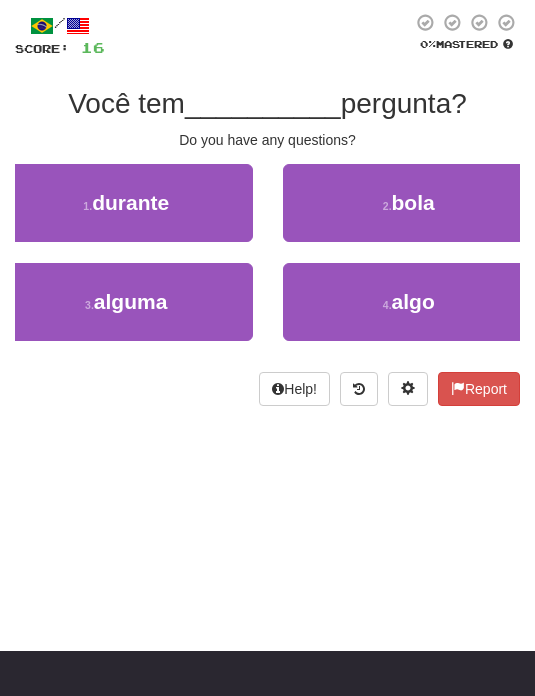 scroll, scrollTop: 94, scrollLeft: 0, axis: vertical 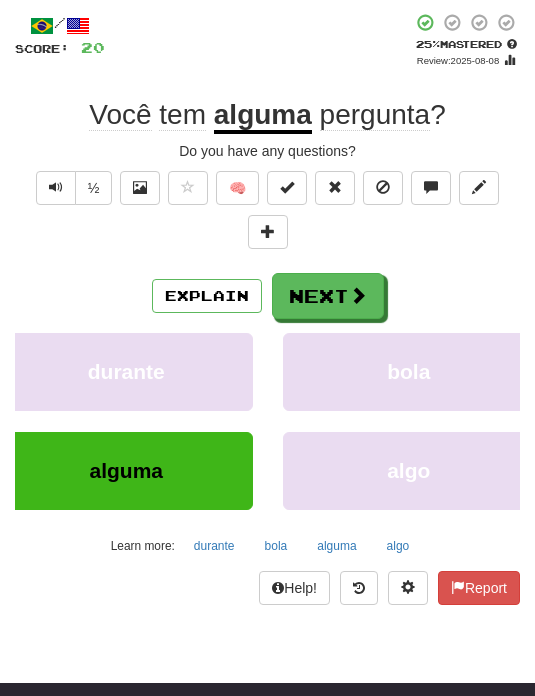 click on "Next" at bounding box center [328, 296] 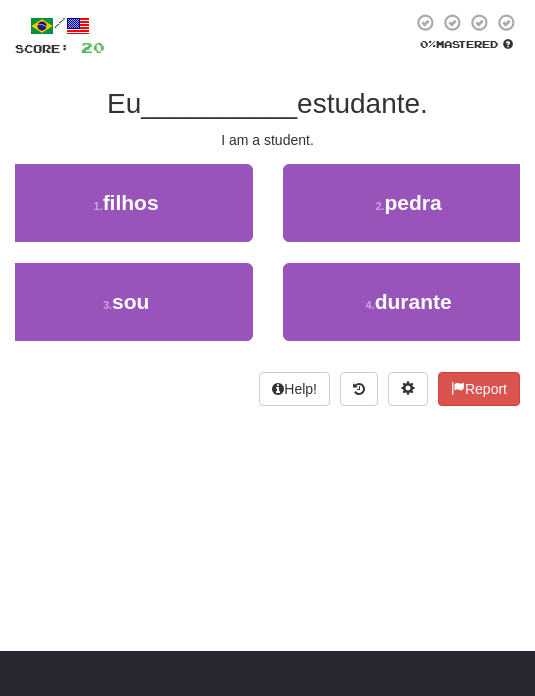 click on "3 .  sou" at bounding box center (126, 302) 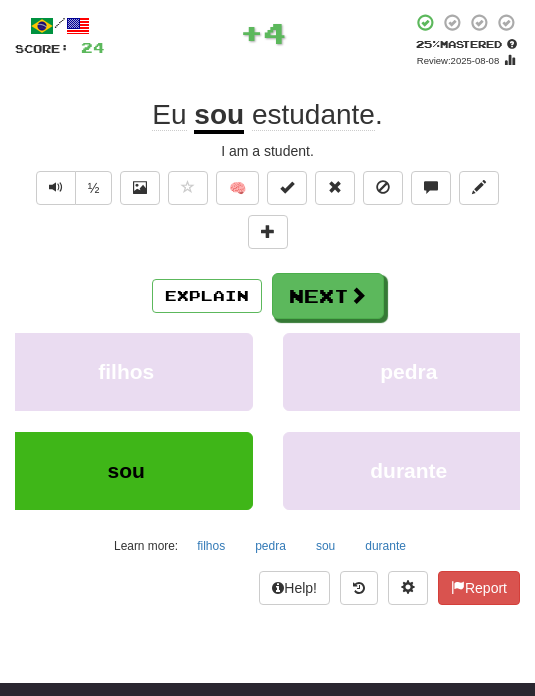 click on "Next" at bounding box center [328, 296] 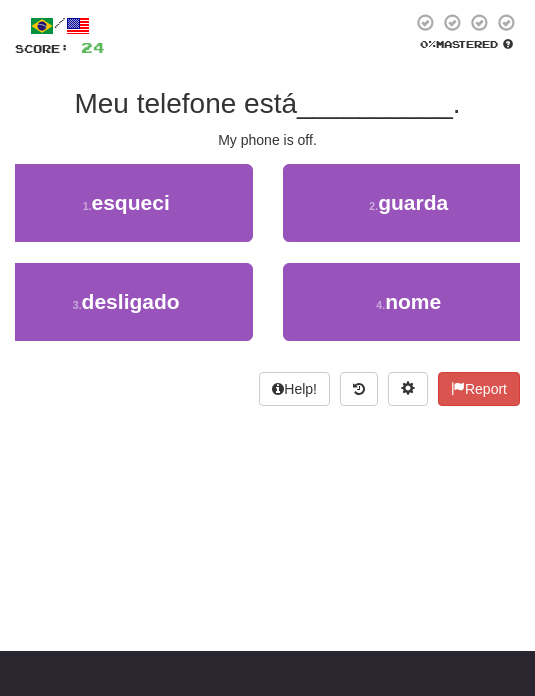 click on "3 .  desligado" at bounding box center (126, 302) 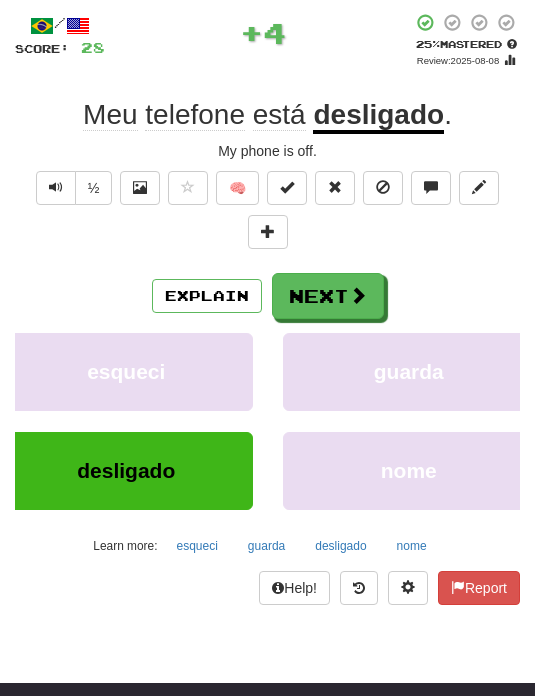 click on "Explain" at bounding box center [207, 296] 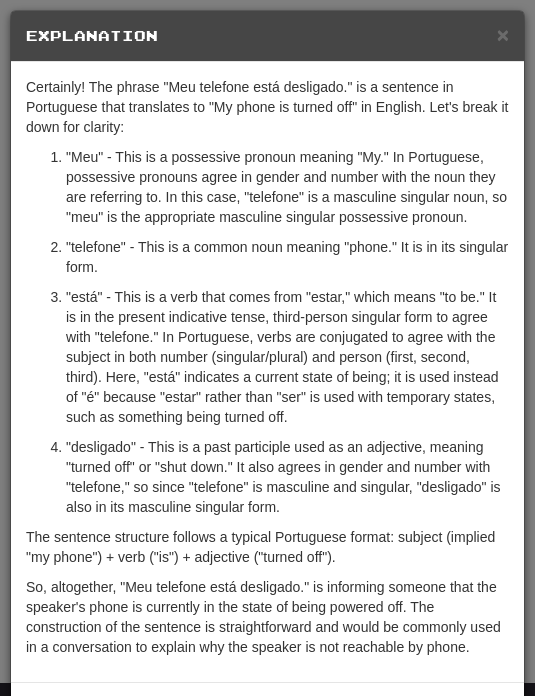scroll, scrollTop: 0, scrollLeft: 0, axis: both 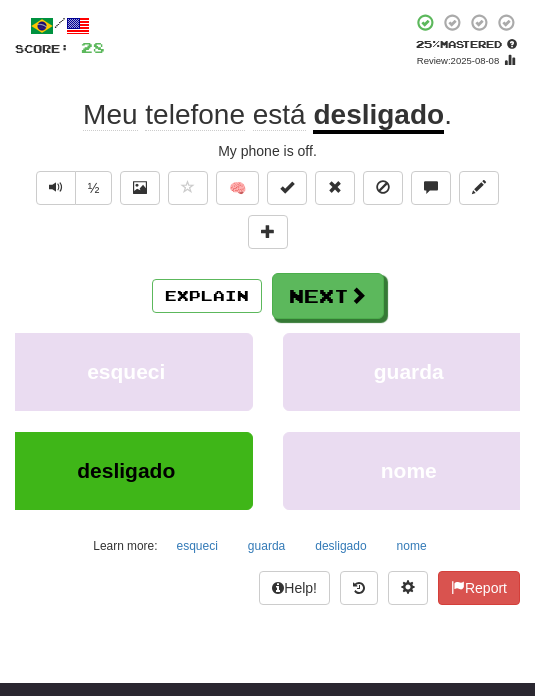 click at bounding box center [358, 295] 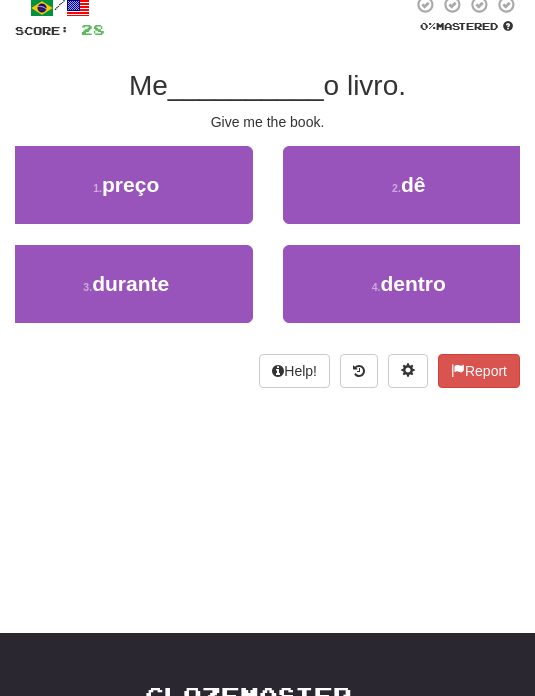 scroll, scrollTop: 87, scrollLeft: 0, axis: vertical 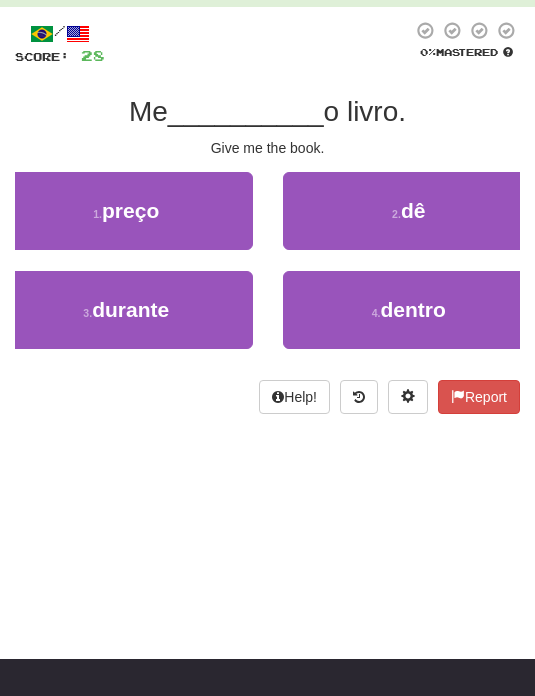 click on "1 .  preço" at bounding box center [126, 211] 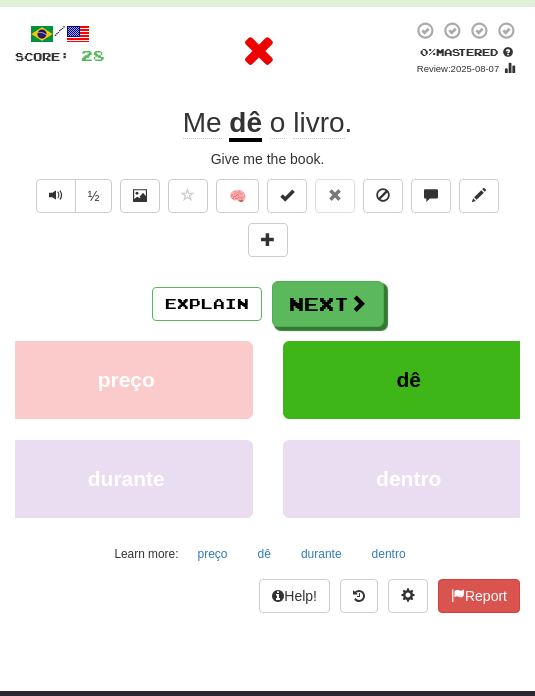 click on "Explain" at bounding box center [207, 304] 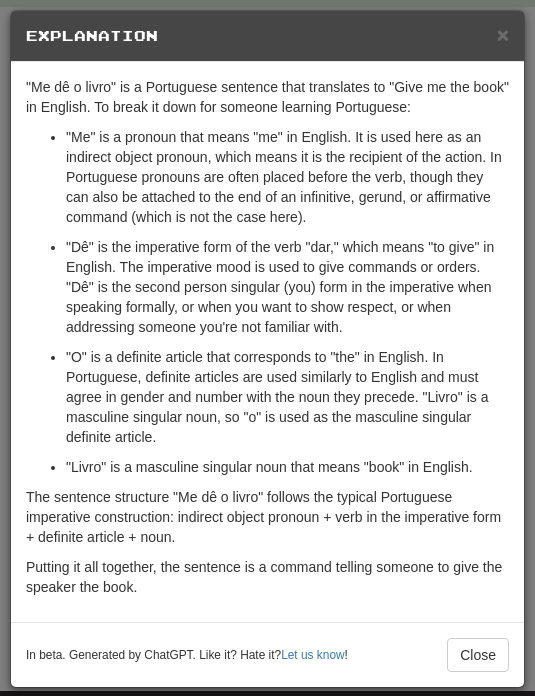 click on "×" at bounding box center [503, 34] 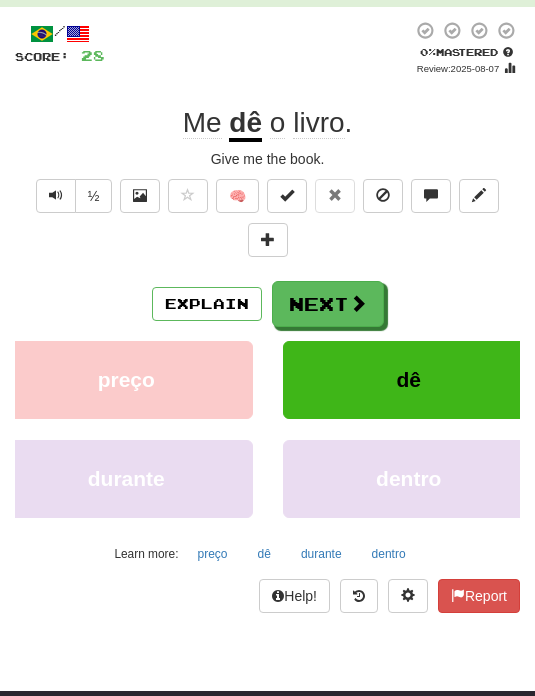 click at bounding box center [56, 196] 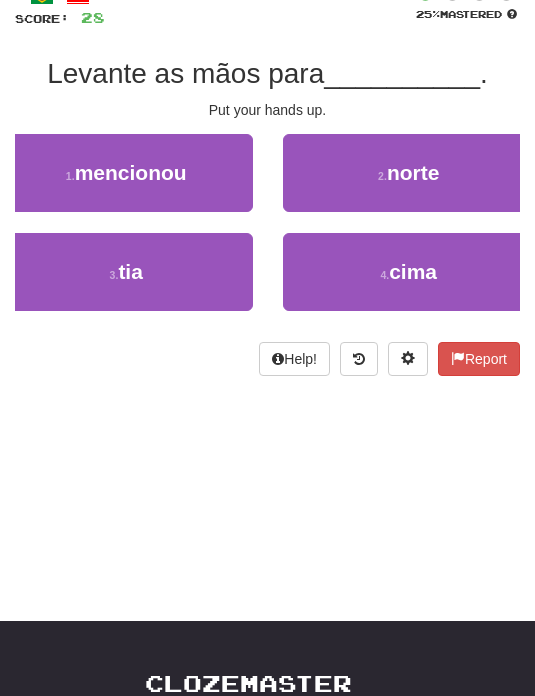 scroll, scrollTop: 126, scrollLeft: 0, axis: vertical 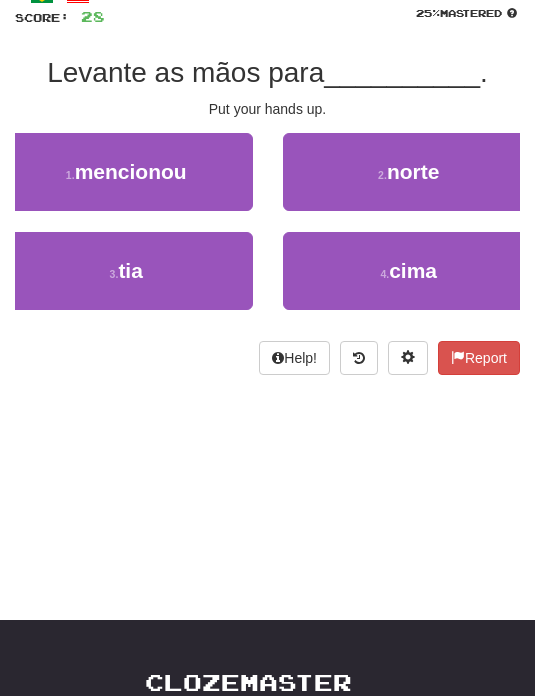 click on "4 .  cima" at bounding box center [409, 271] 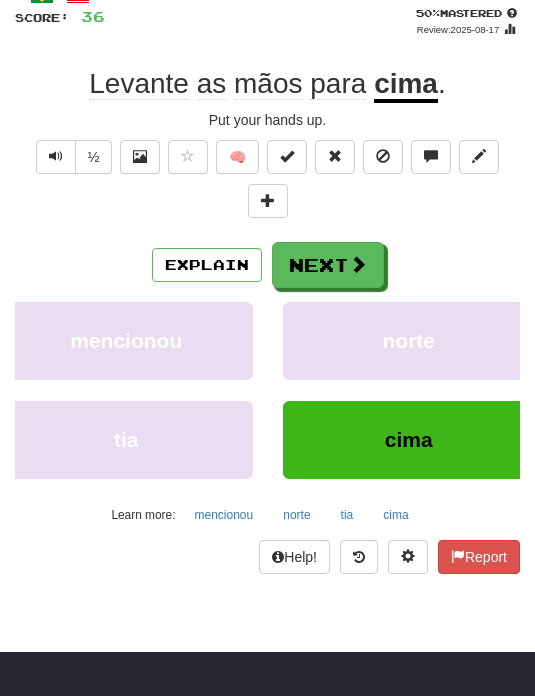 click at bounding box center [358, 264] 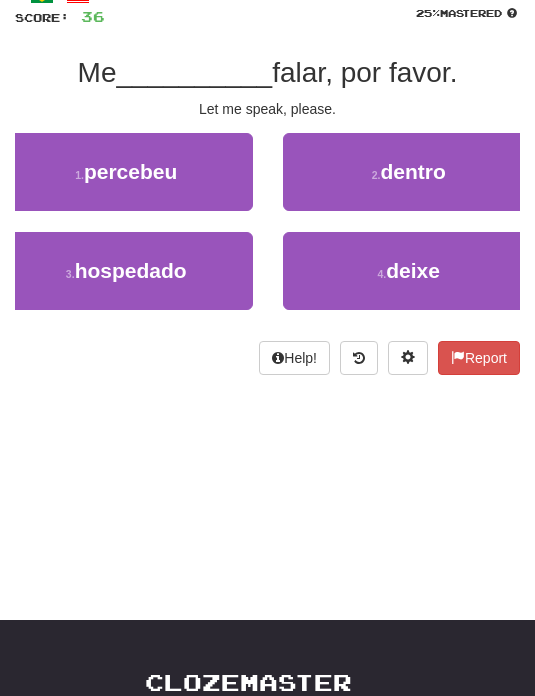 click on "4 ." at bounding box center (382, 274) 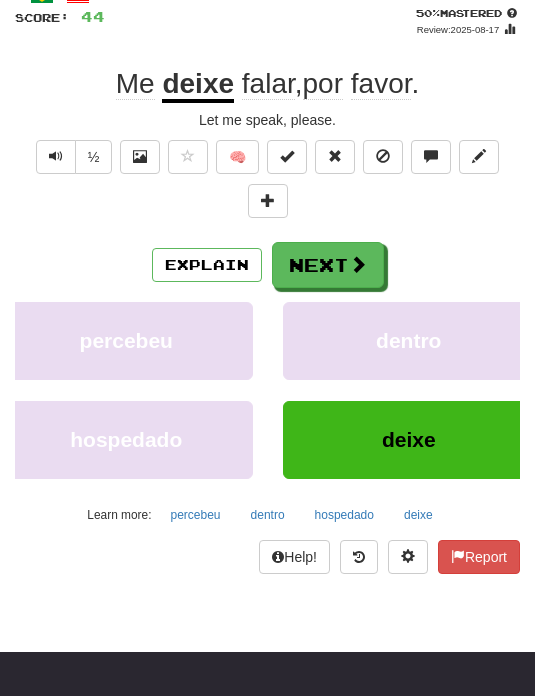 click on "Next" at bounding box center (328, 265) 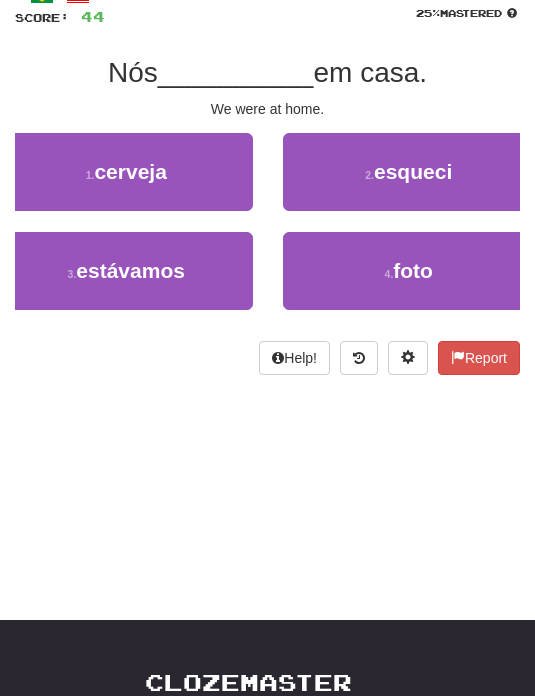 click on "3 .  estávamos" at bounding box center [126, 271] 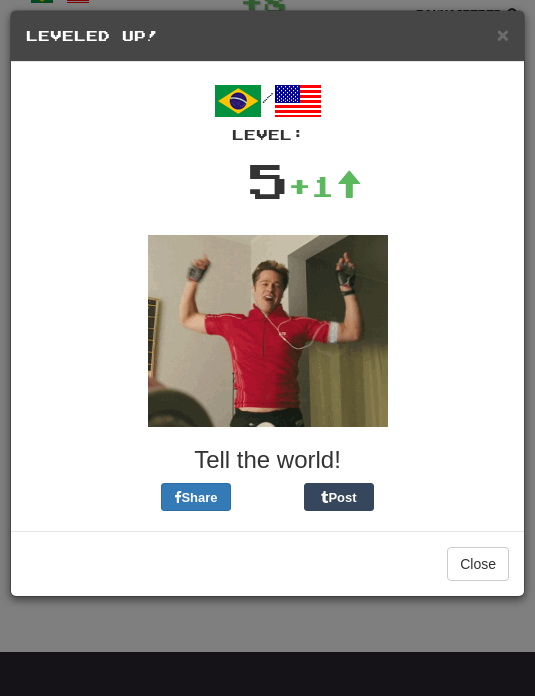 click on "×" at bounding box center [503, 34] 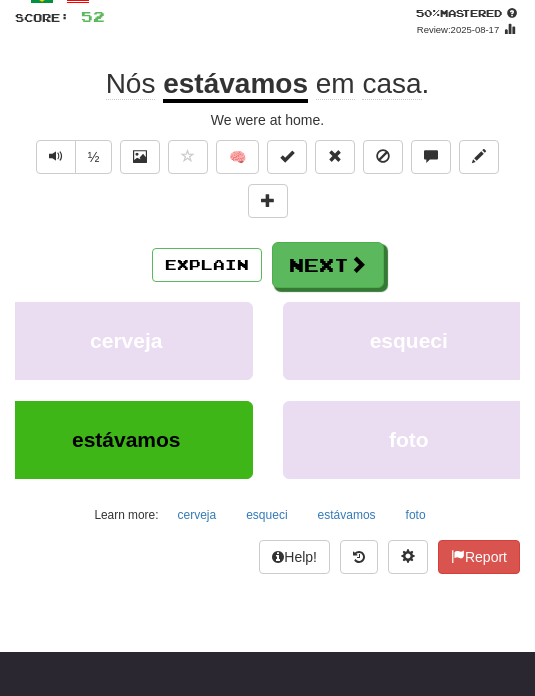 click at bounding box center [358, 264] 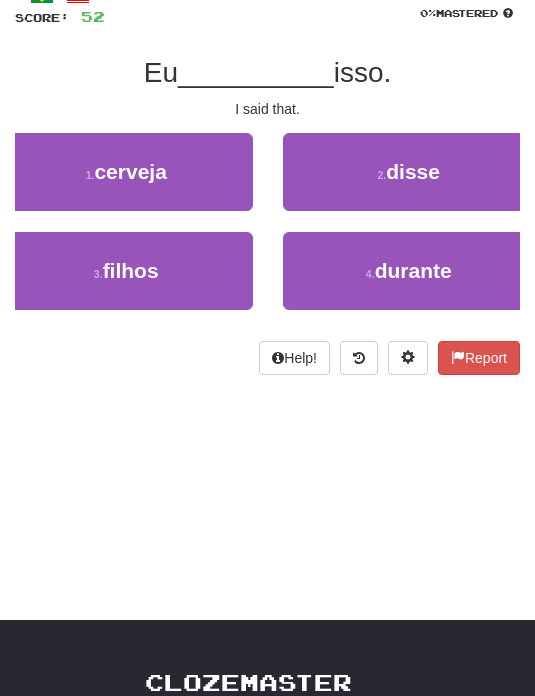 click on "disse" at bounding box center (413, 171) 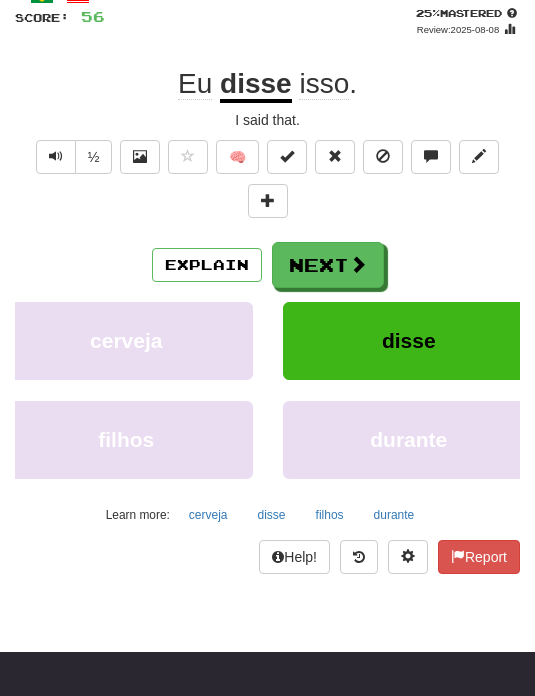 click at bounding box center (358, 264) 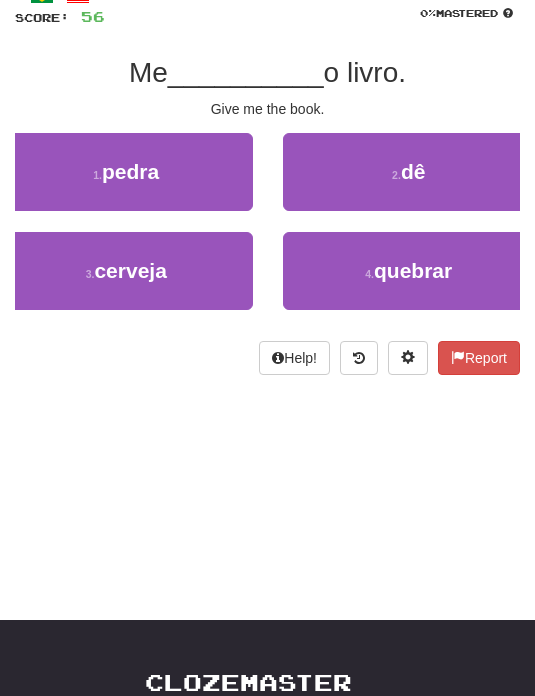 click on "2 .  dê" at bounding box center [409, 172] 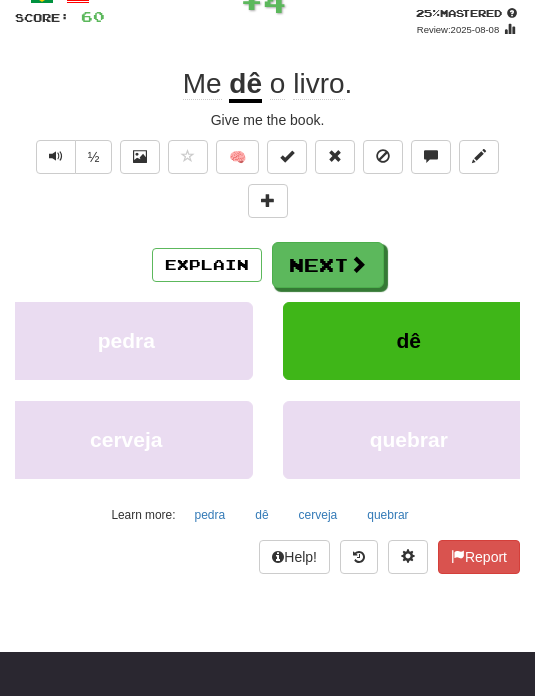 click on "Next" at bounding box center [328, 265] 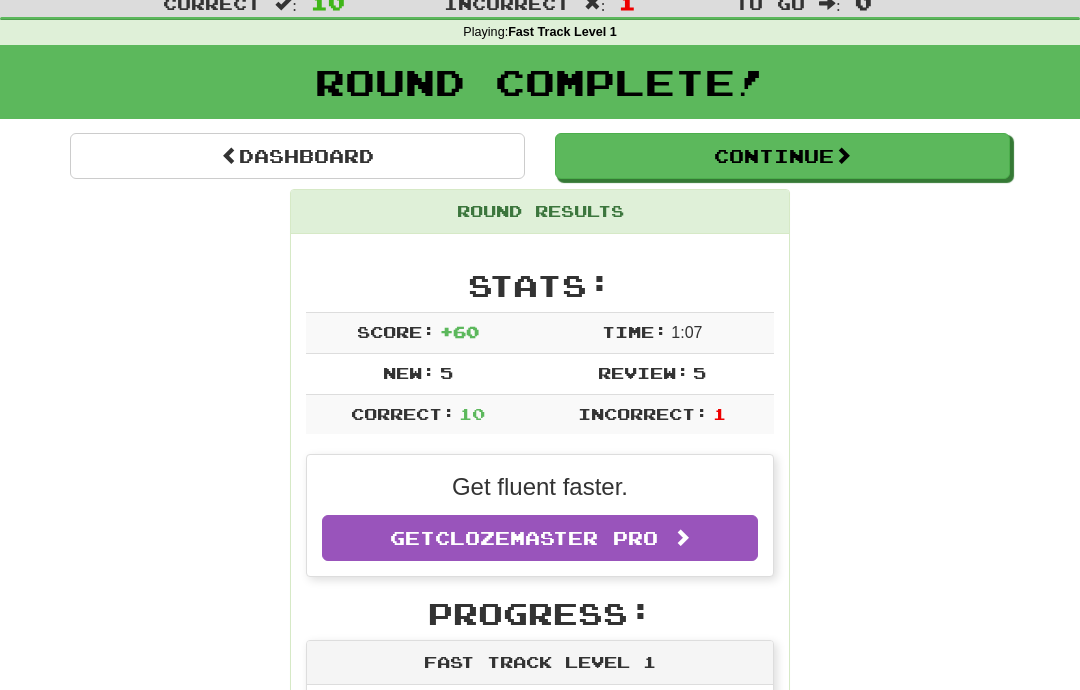 scroll, scrollTop: 0, scrollLeft: 0, axis: both 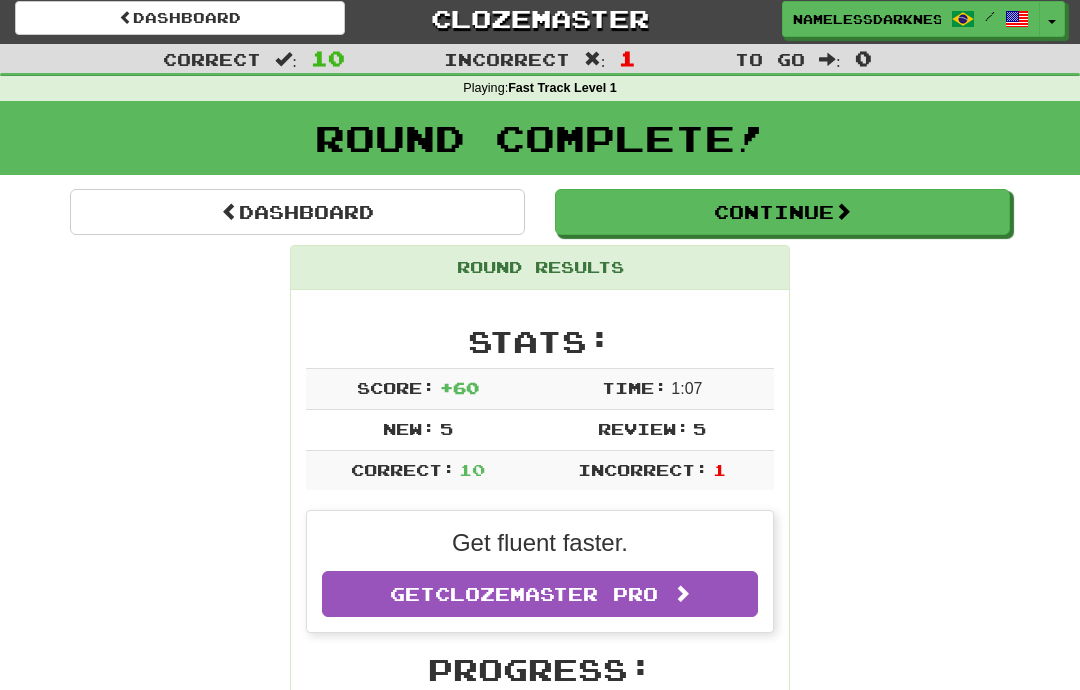click on "Continue" at bounding box center [782, 213] 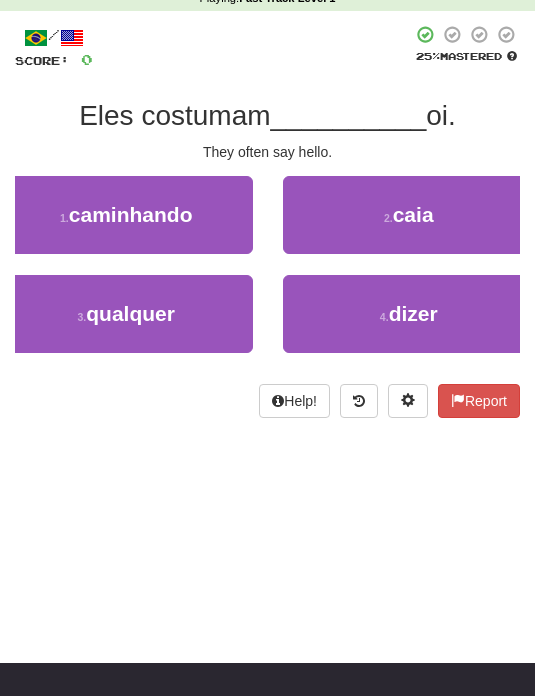 scroll, scrollTop: 88, scrollLeft: 0, axis: vertical 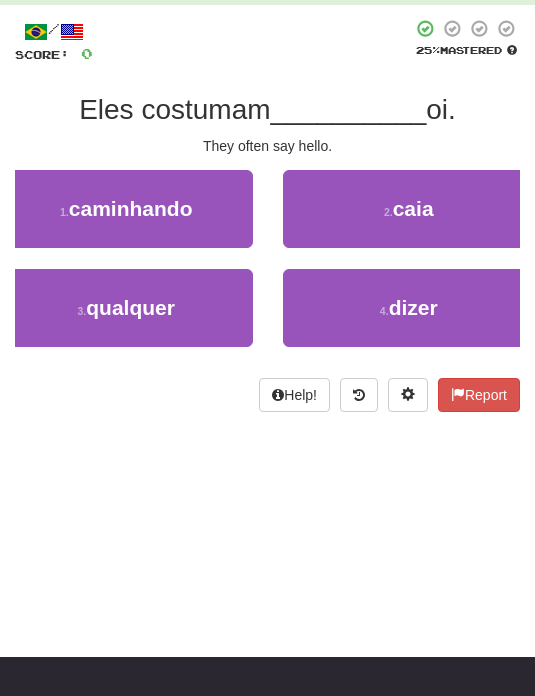 click on "dizer" at bounding box center (413, 308) 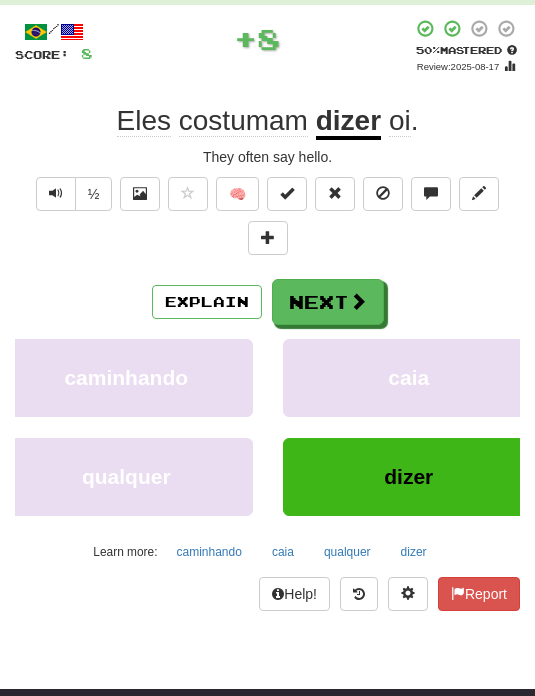 scroll, scrollTop: 89, scrollLeft: 0, axis: vertical 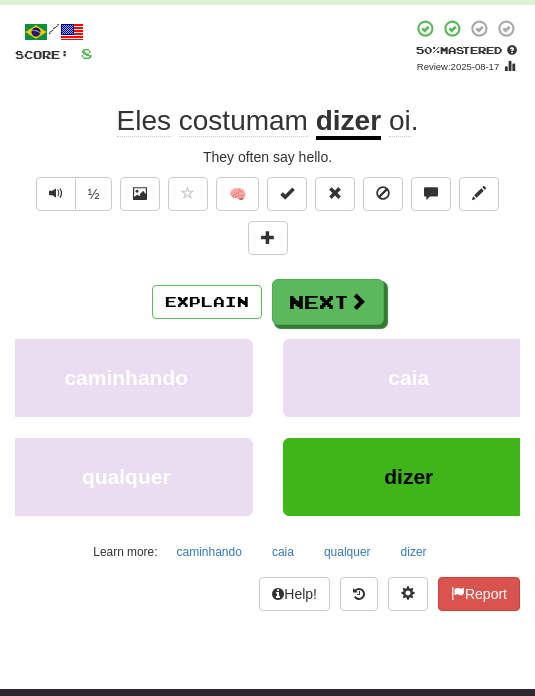 click on "Explain" at bounding box center (207, 302) 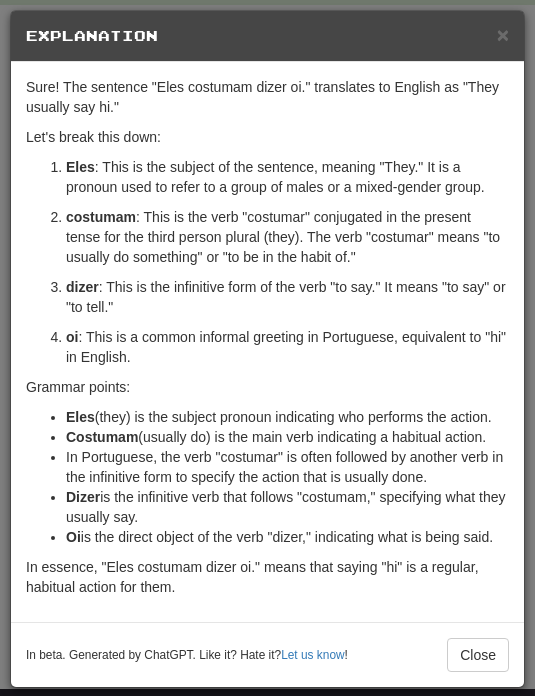 click on "×" at bounding box center [503, 34] 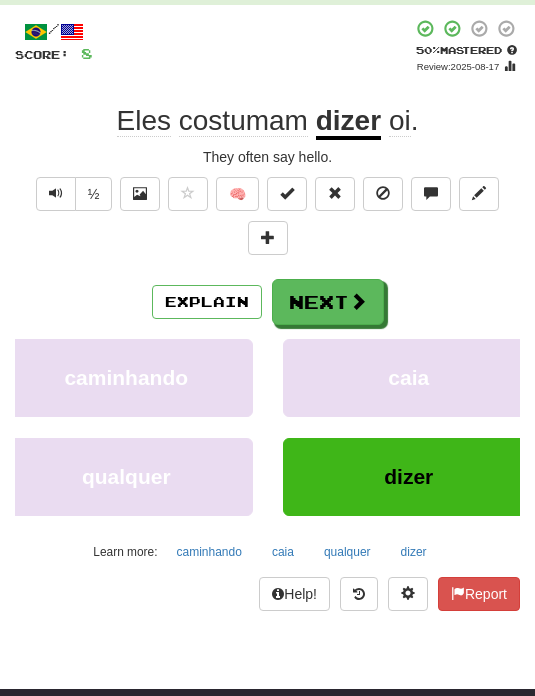 click on "Next" at bounding box center (328, 302) 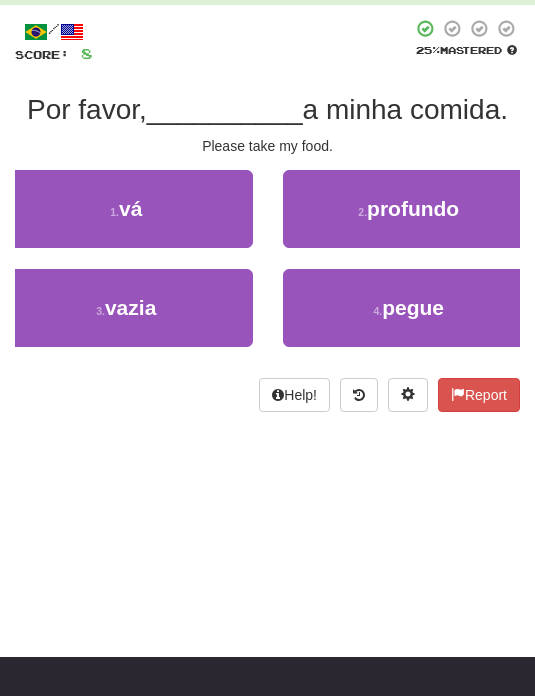 click on "1 .  vá" at bounding box center [126, 209] 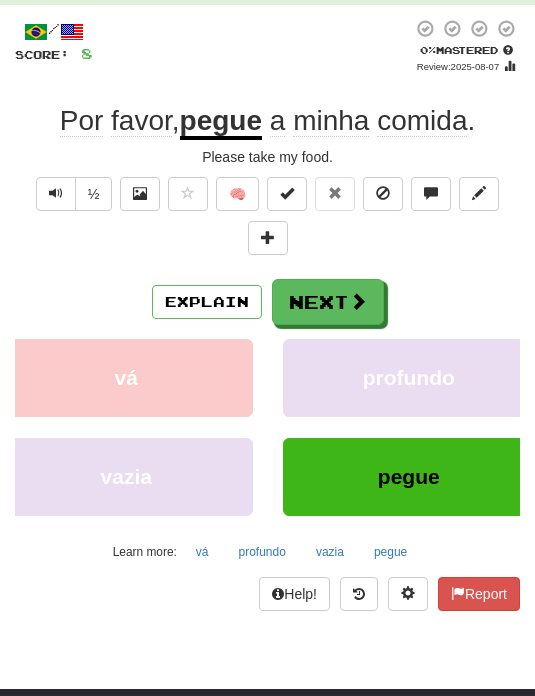 click at bounding box center (56, 194) 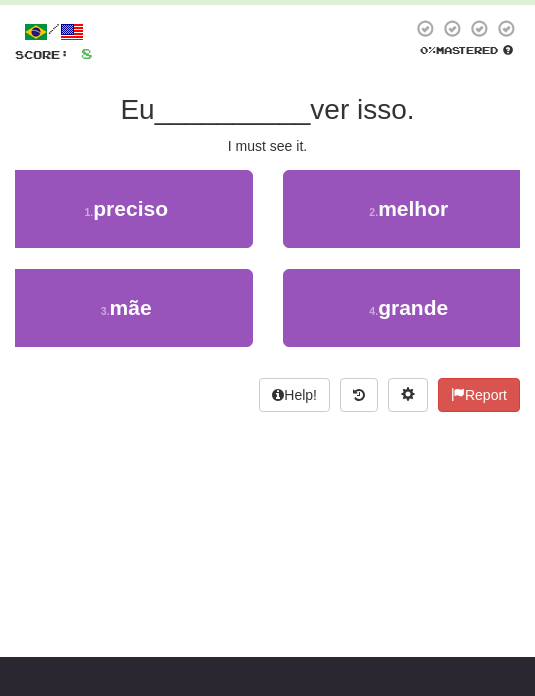 click on "1 .  preciso" at bounding box center (126, 209) 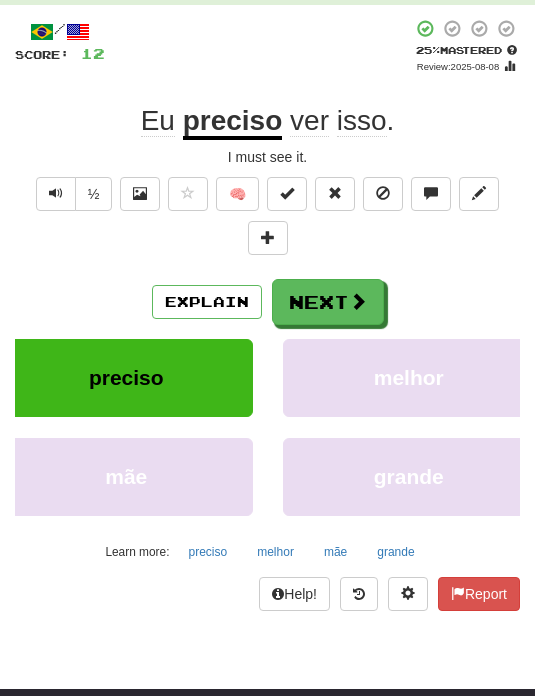 click on "Next" at bounding box center [328, 302] 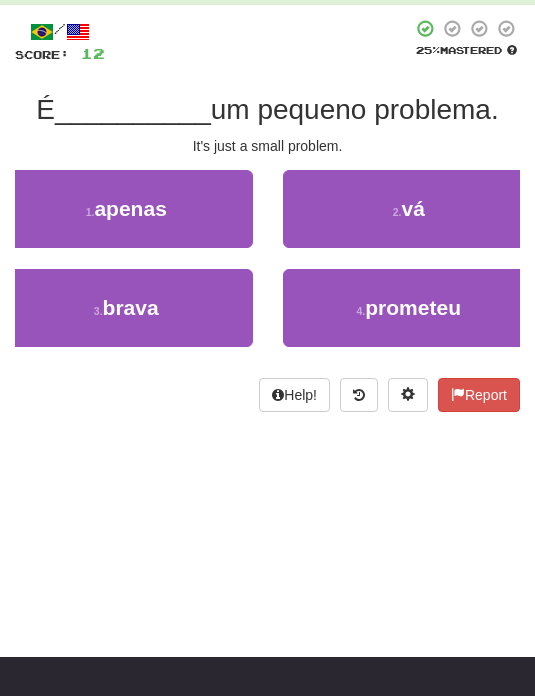 click on "1 .  apenas" at bounding box center (126, 209) 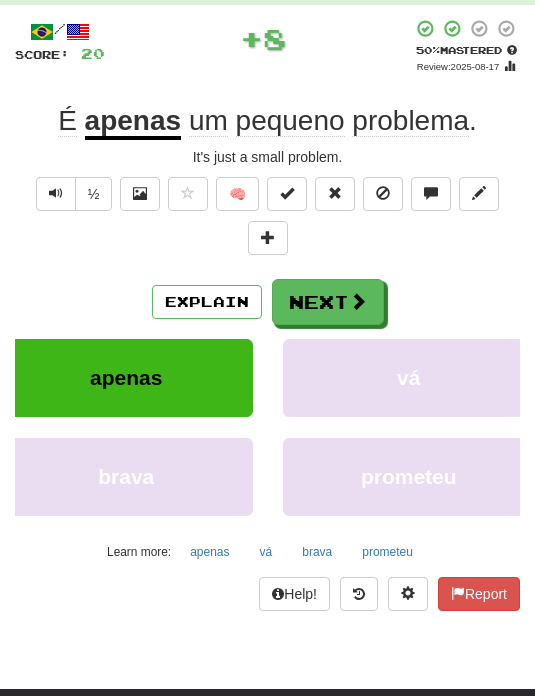 click on "Explain" at bounding box center (207, 302) 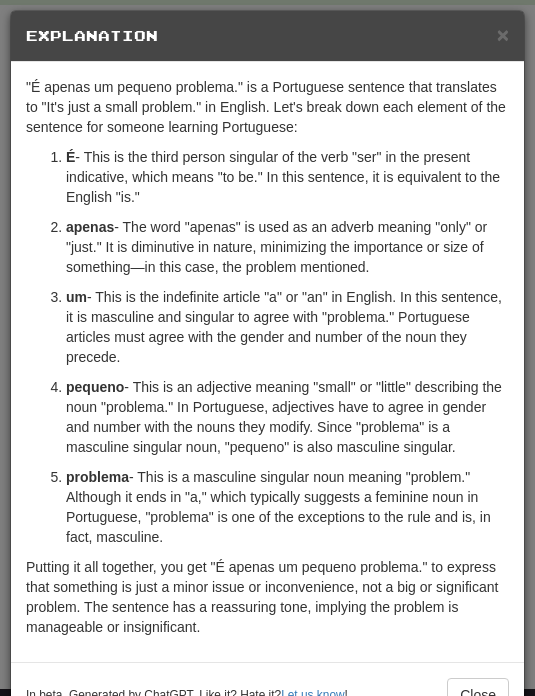 click on "×" at bounding box center [503, 34] 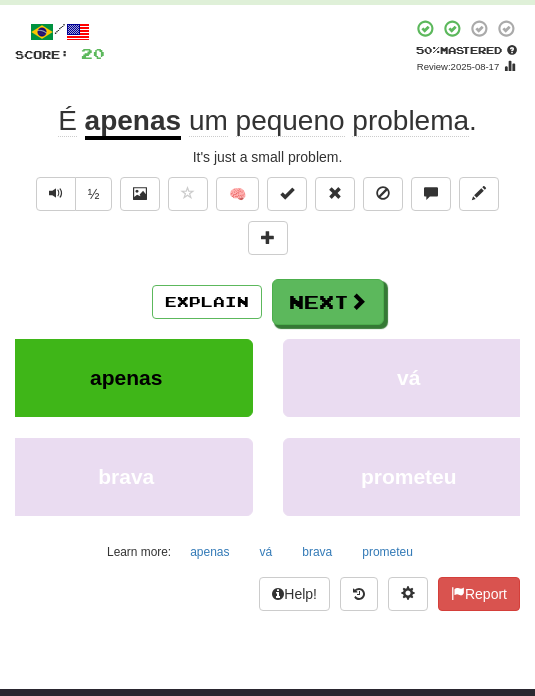 click on "Next" at bounding box center [328, 302] 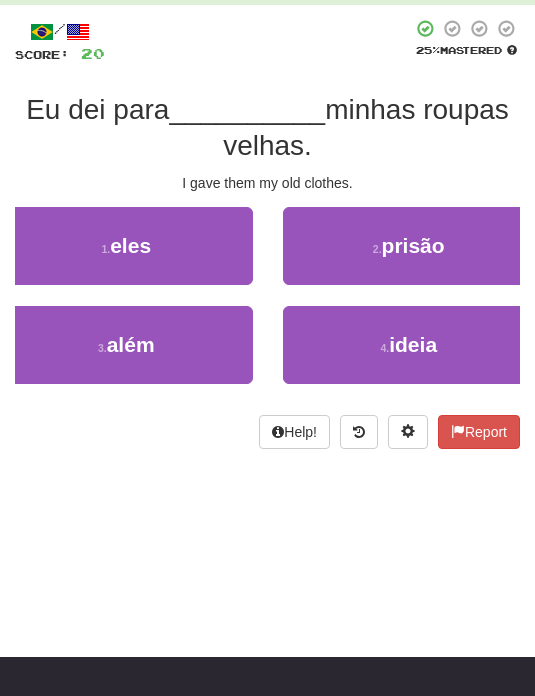 click on "eles" at bounding box center [130, 245] 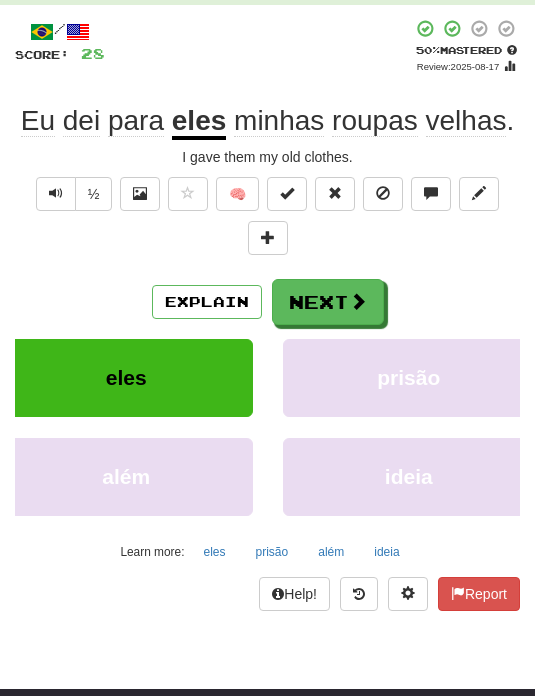 click on "Next" at bounding box center [328, 302] 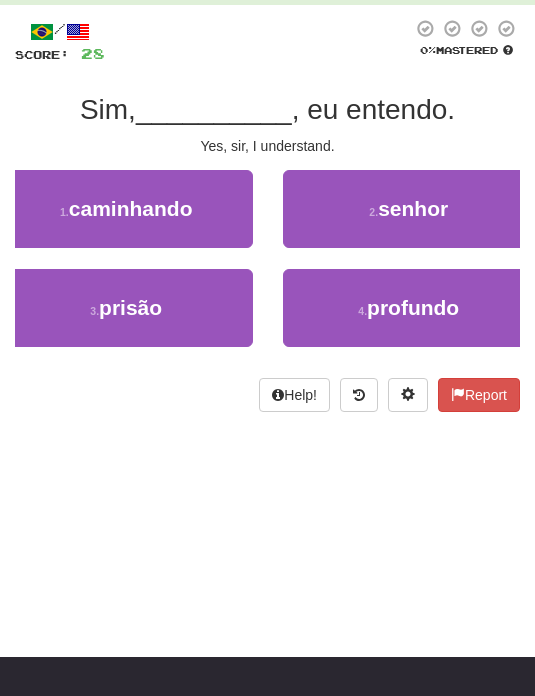 click on "2 .  senhor" at bounding box center [409, 209] 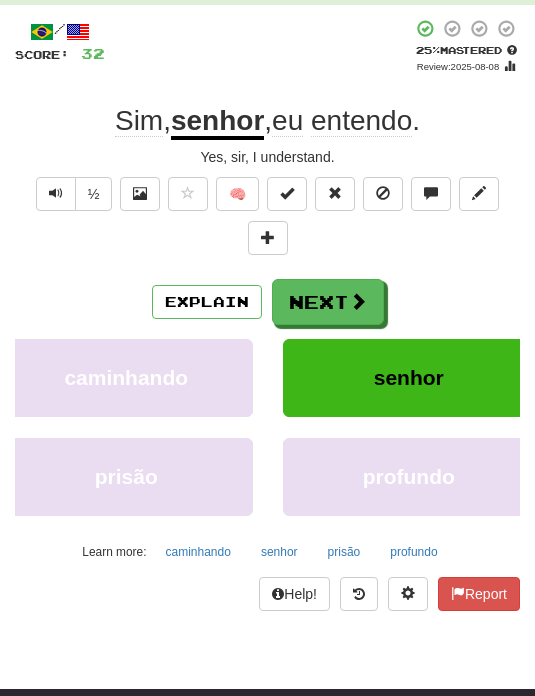 click on "Next" at bounding box center [328, 302] 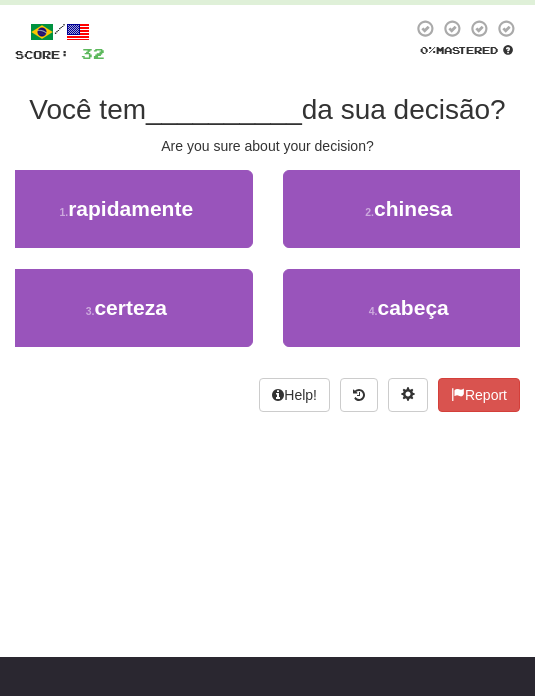 click on "certeza" at bounding box center (130, 307) 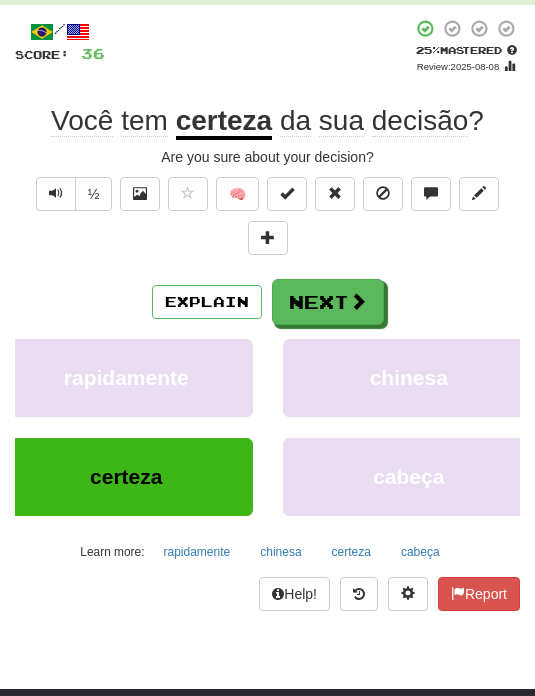 click on "Next" at bounding box center [328, 302] 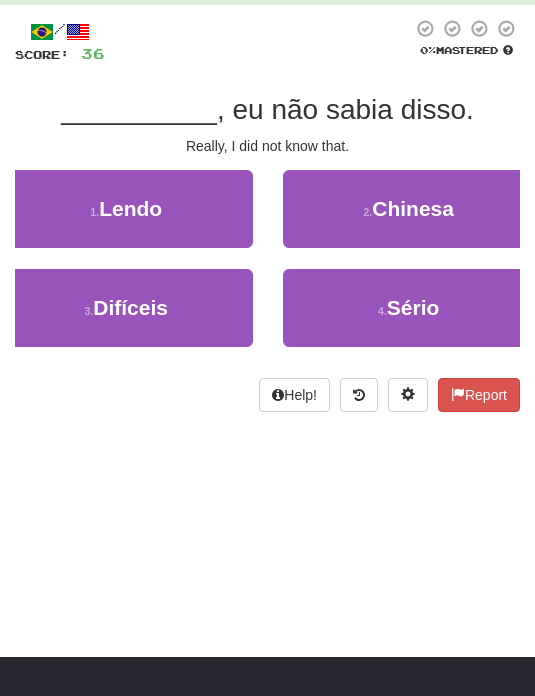 click on "4 .  Sério" at bounding box center (409, 308) 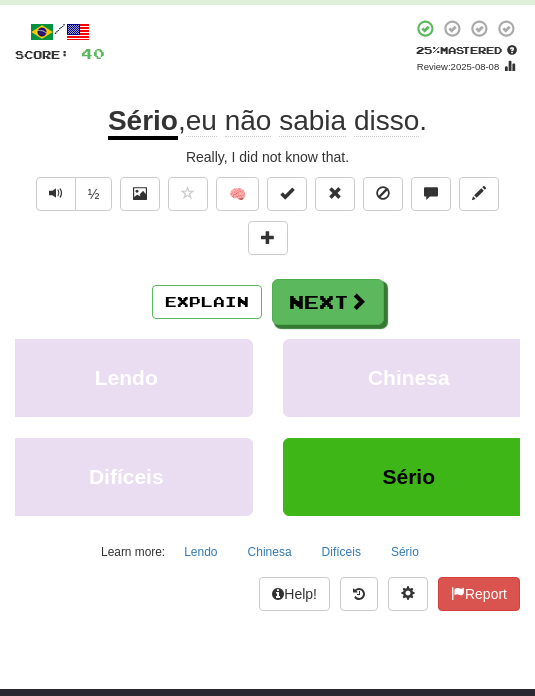 click at bounding box center (56, 193) 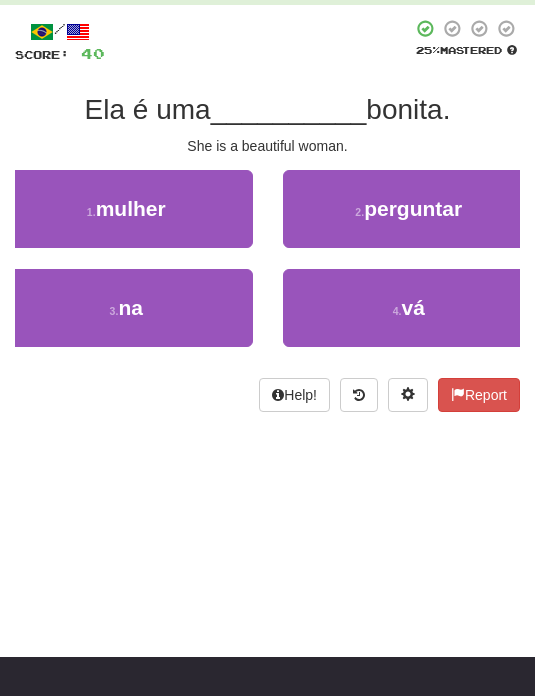 click on "1 .  mulher" at bounding box center (126, 209) 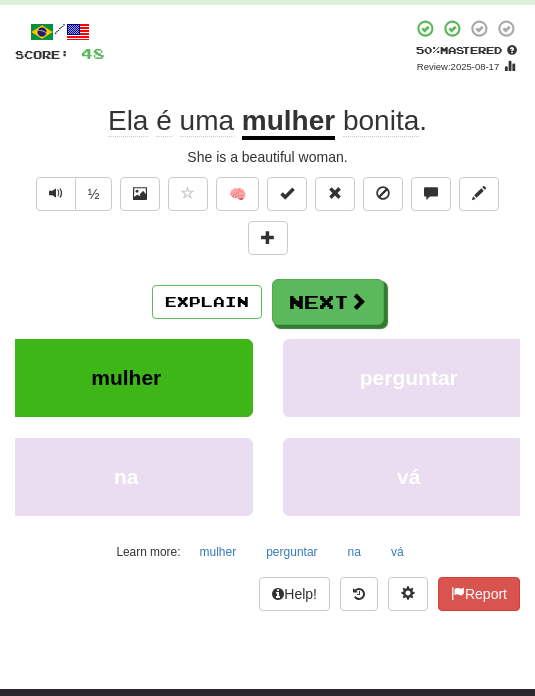 click on "Next" at bounding box center (328, 302) 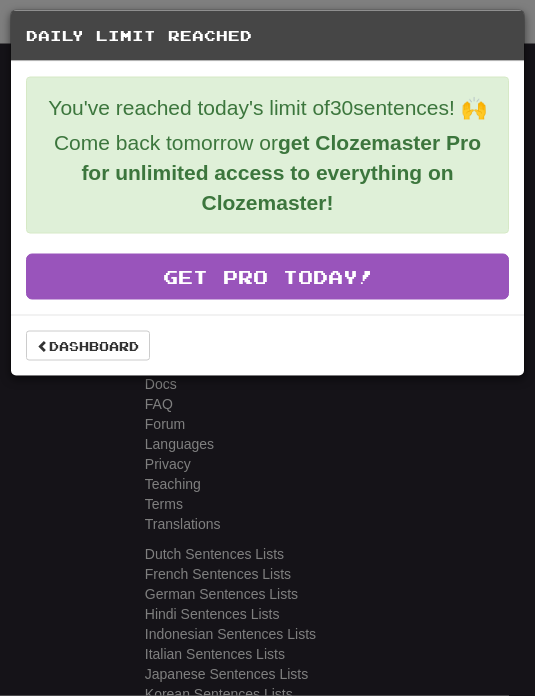 scroll, scrollTop: 703, scrollLeft: 0, axis: vertical 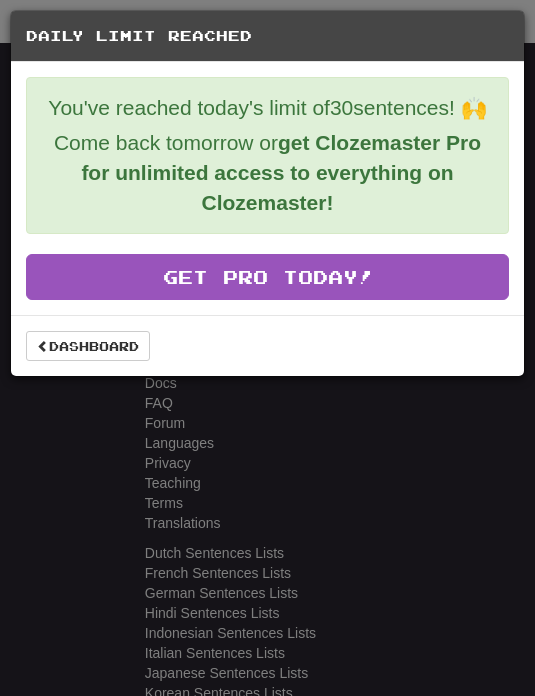 click on "Dashboard" at bounding box center (88, 346) 